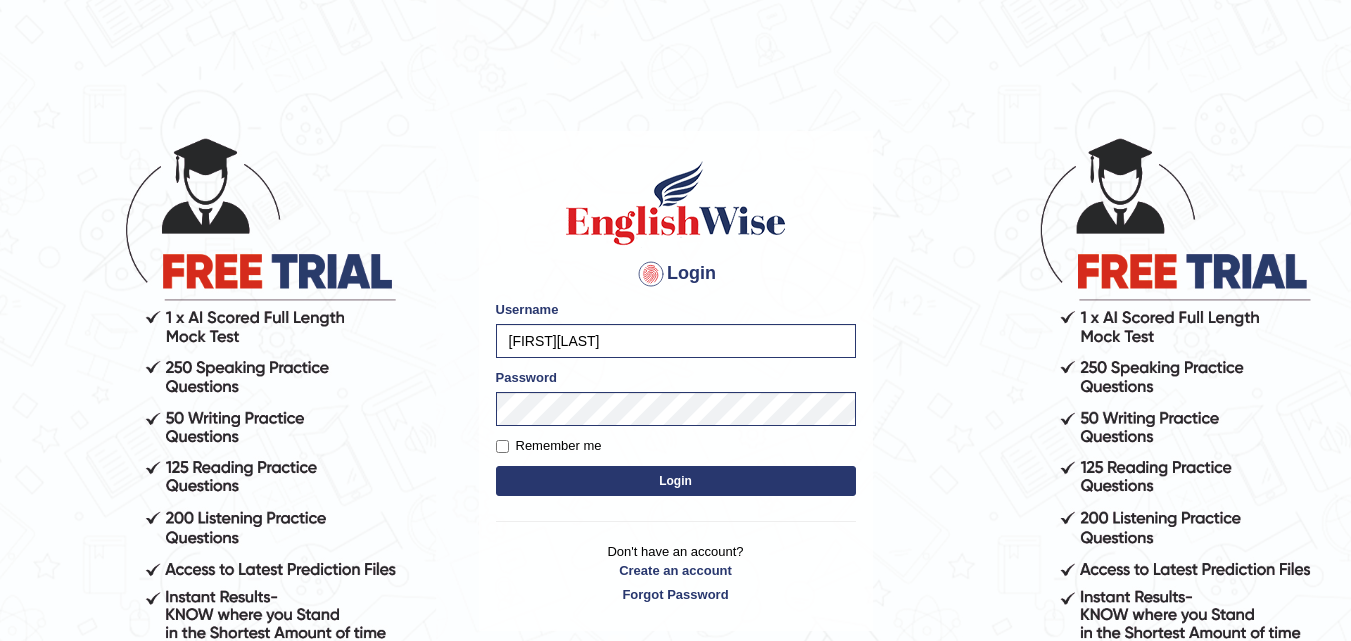 scroll, scrollTop: 0, scrollLeft: 0, axis: both 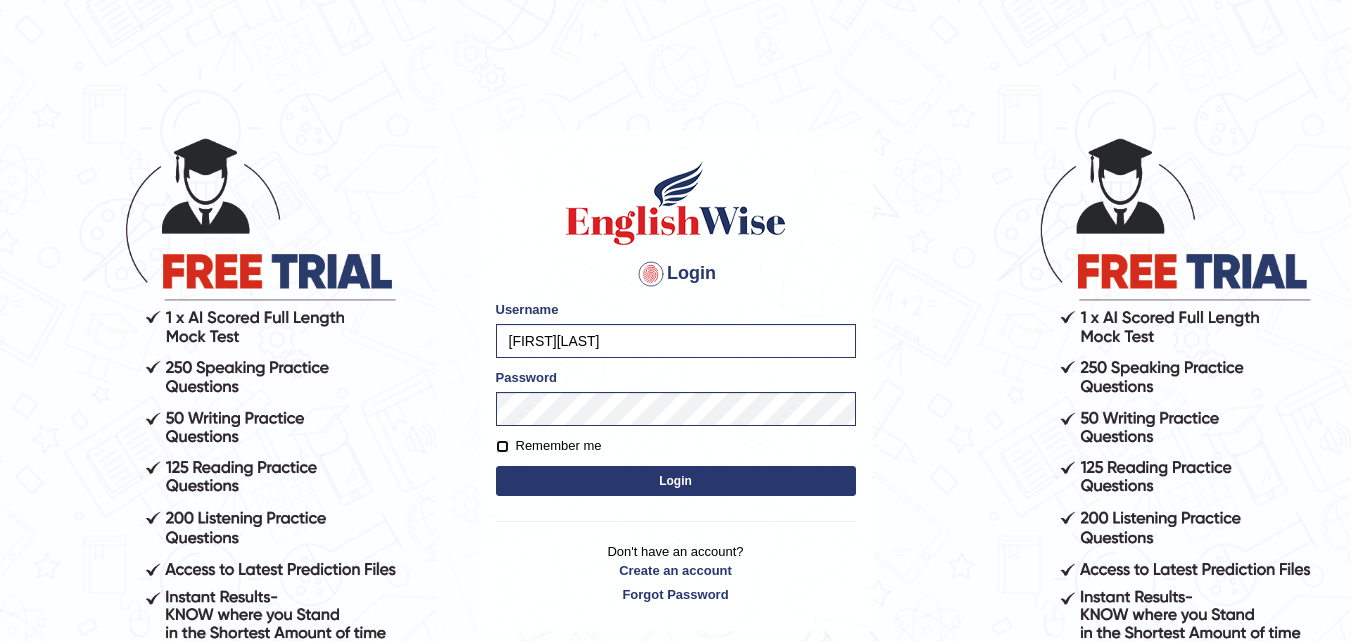 click on "Remember me" at bounding box center (502, 446) 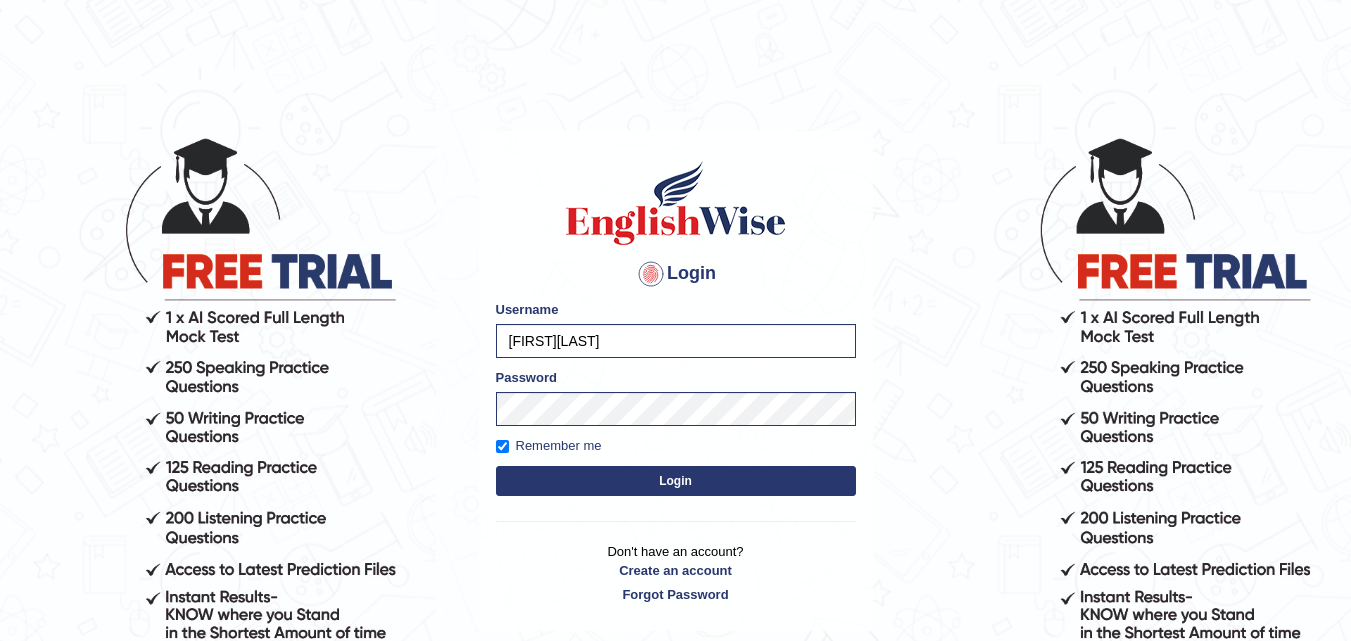 click on "Login" at bounding box center [676, 481] 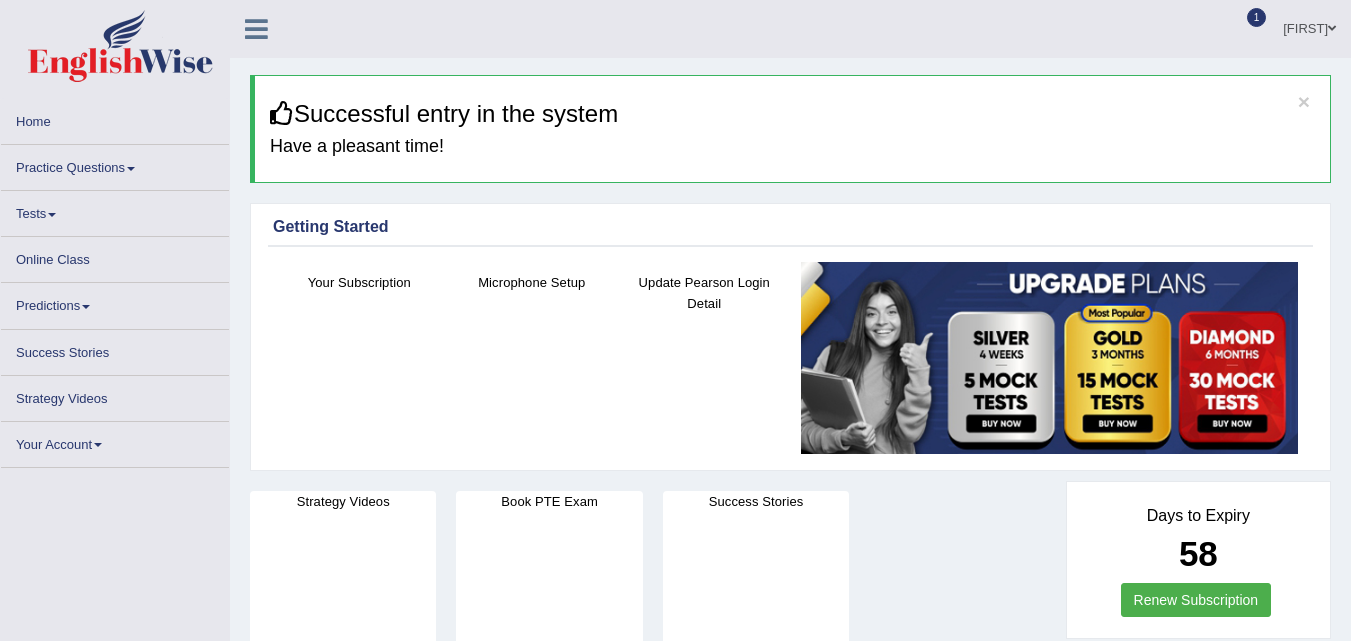 scroll, scrollTop: 0, scrollLeft: 0, axis: both 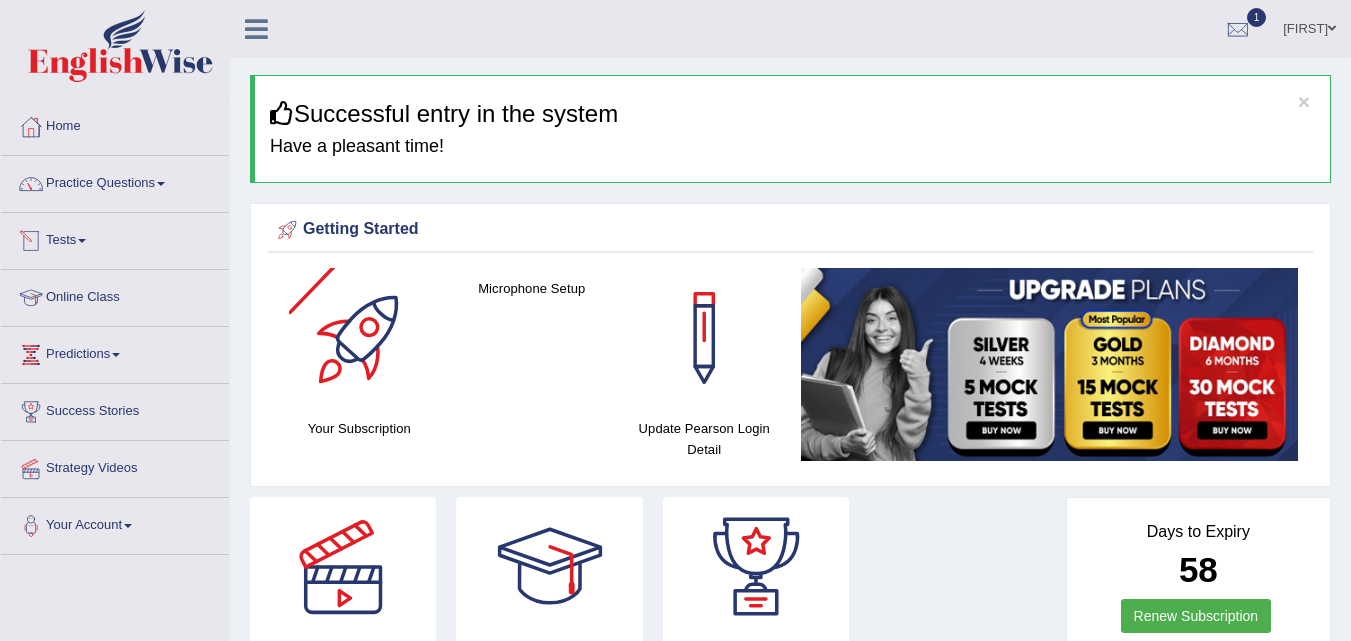 click on "Practice Questions" at bounding box center (115, 181) 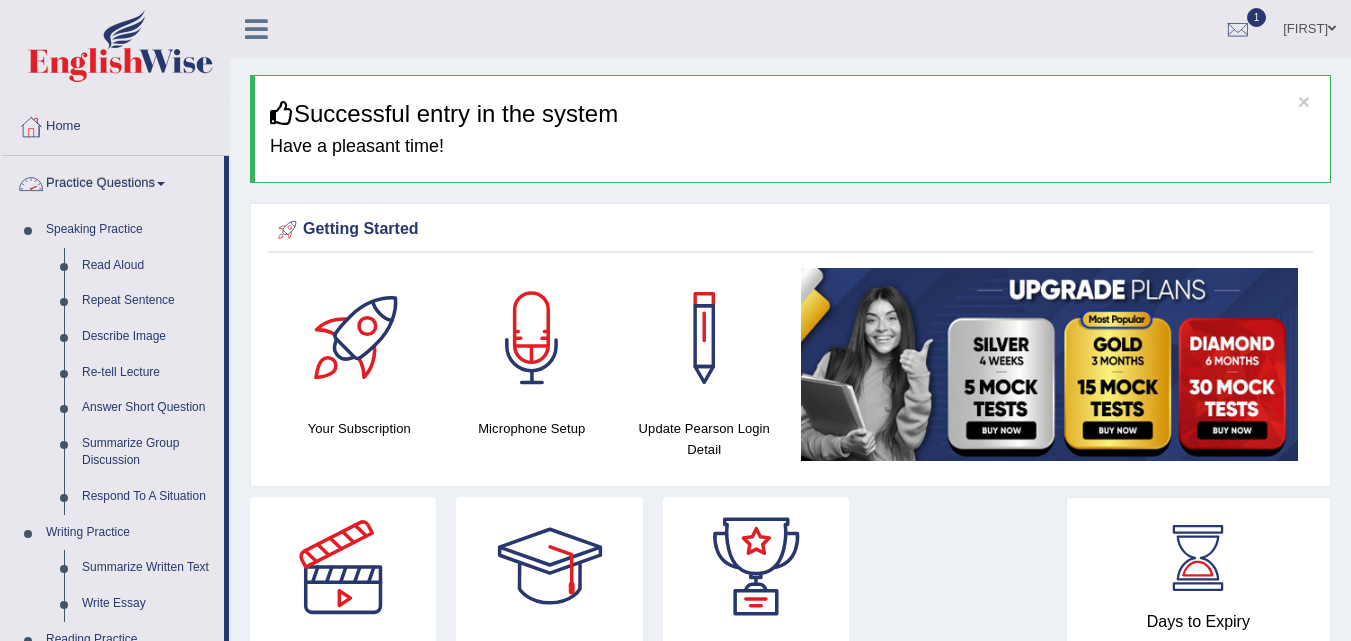 click on "Practice Questions" at bounding box center [112, 181] 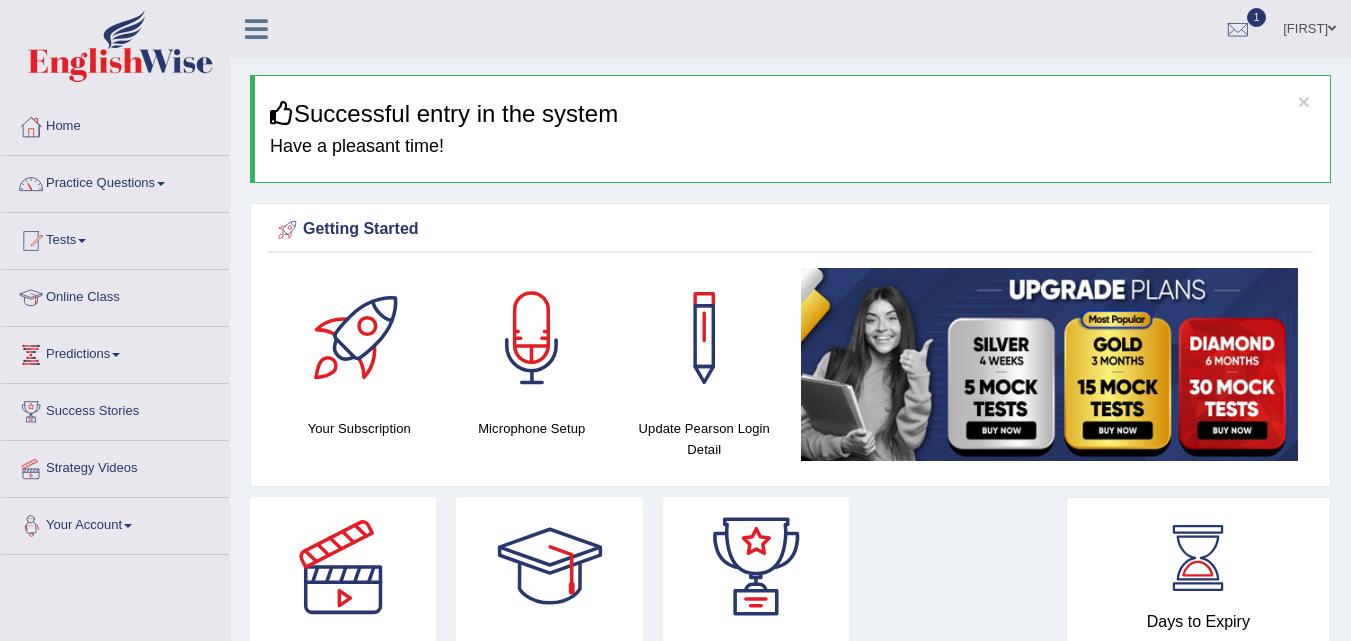 scroll, scrollTop: 300, scrollLeft: 0, axis: vertical 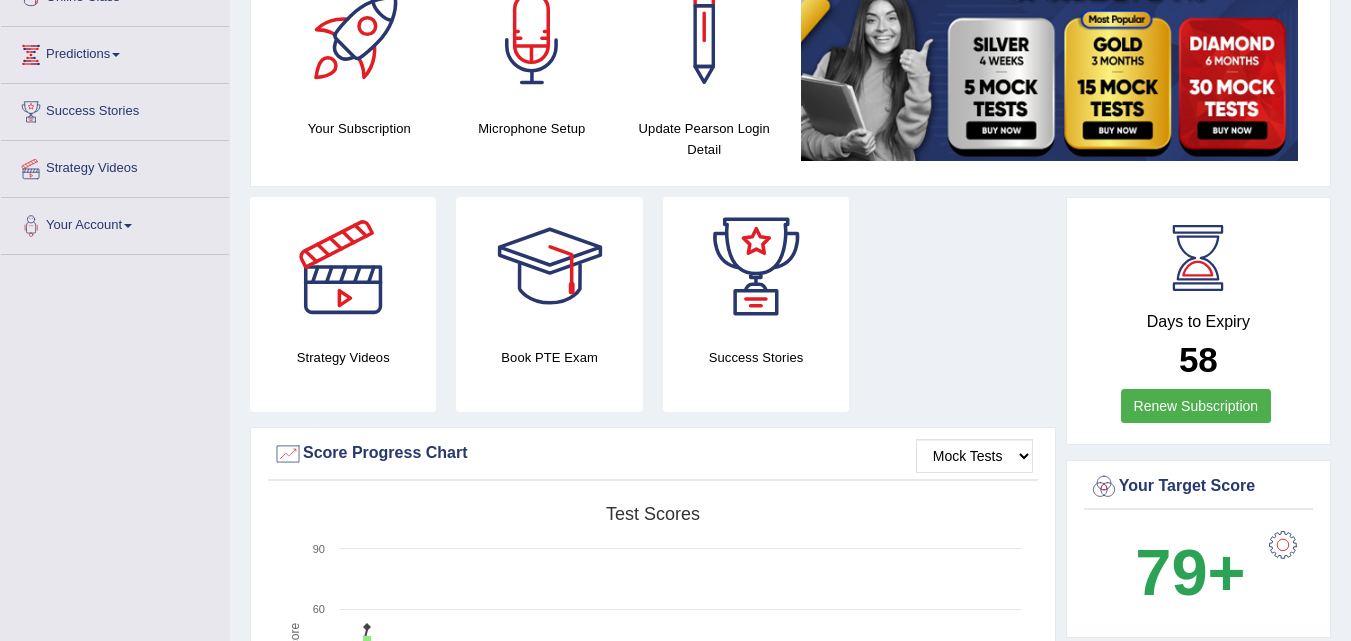 click on "Toggle navigation
Home
Practice Questions   Speaking Practice Read Aloud
Repeat Sentence
Describe Image
Re-tell Lecture
Answer Short Question
Summarize Group Discussion
Respond To A Situation
Writing Practice  Summarize Written Text
Write Essay
Reading Practice  Reading & Writing: Fill In The Blanks
Choose Multiple Answers
Re-order Paragraphs
Fill In The Blanks
Choose Single Answer
Listening Practice  Summarize Spoken Text
Highlight Incorrect Words
Highlight Correct Summary
Select Missing Word
Choose Single Answer
Choose Multiple Answers
Fill In The Blanks
Write From Dictation
Pronunciation
Tests  Take Practice Sectional Test
Take Mock Test" at bounding box center [675, 1283] 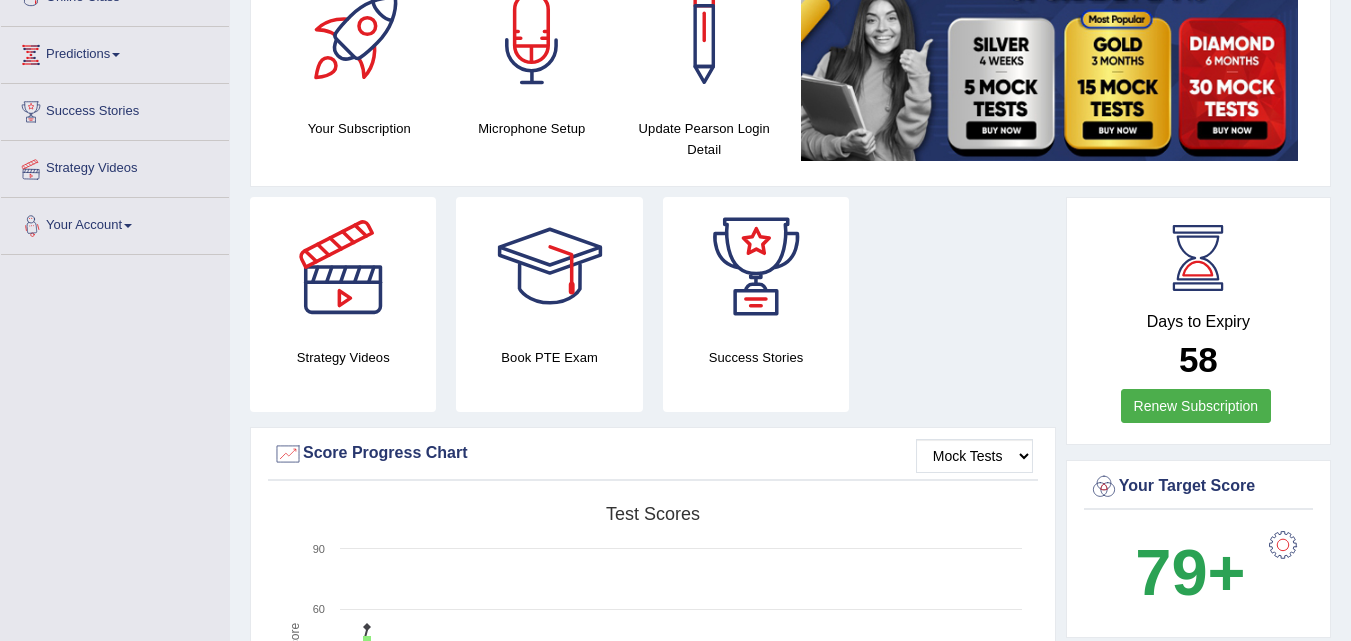 scroll, scrollTop: 0, scrollLeft: 0, axis: both 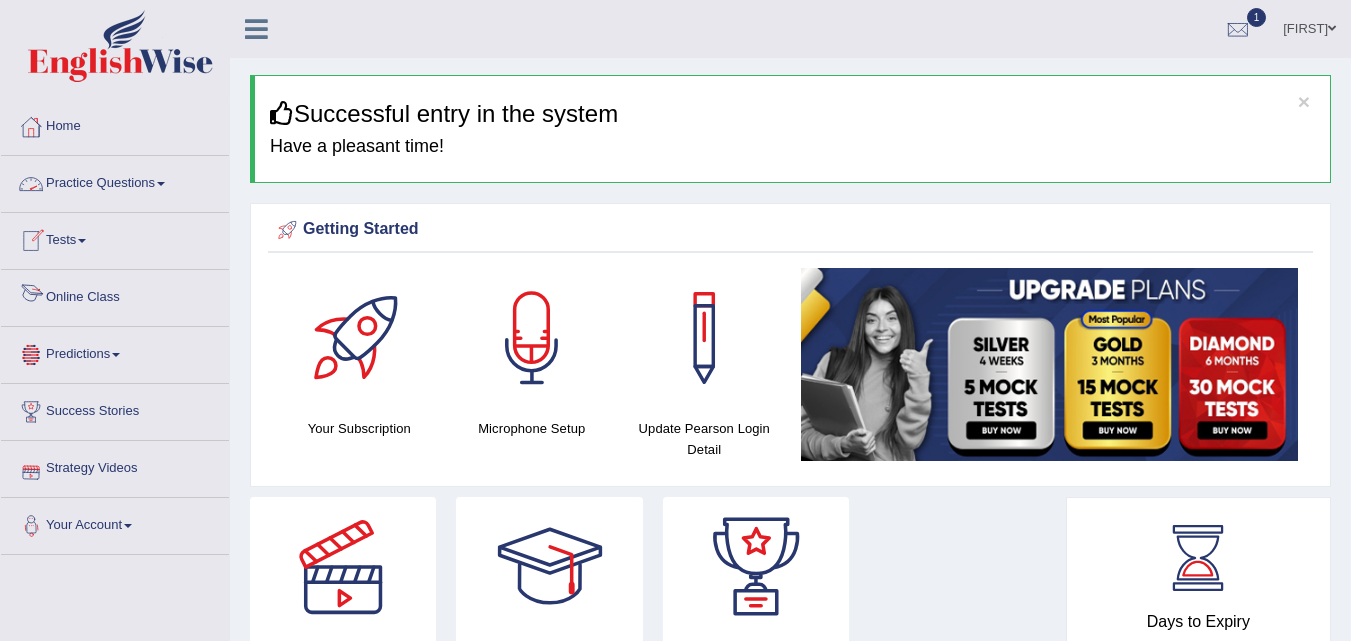 click on "Practice Questions" at bounding box center [115, 181] 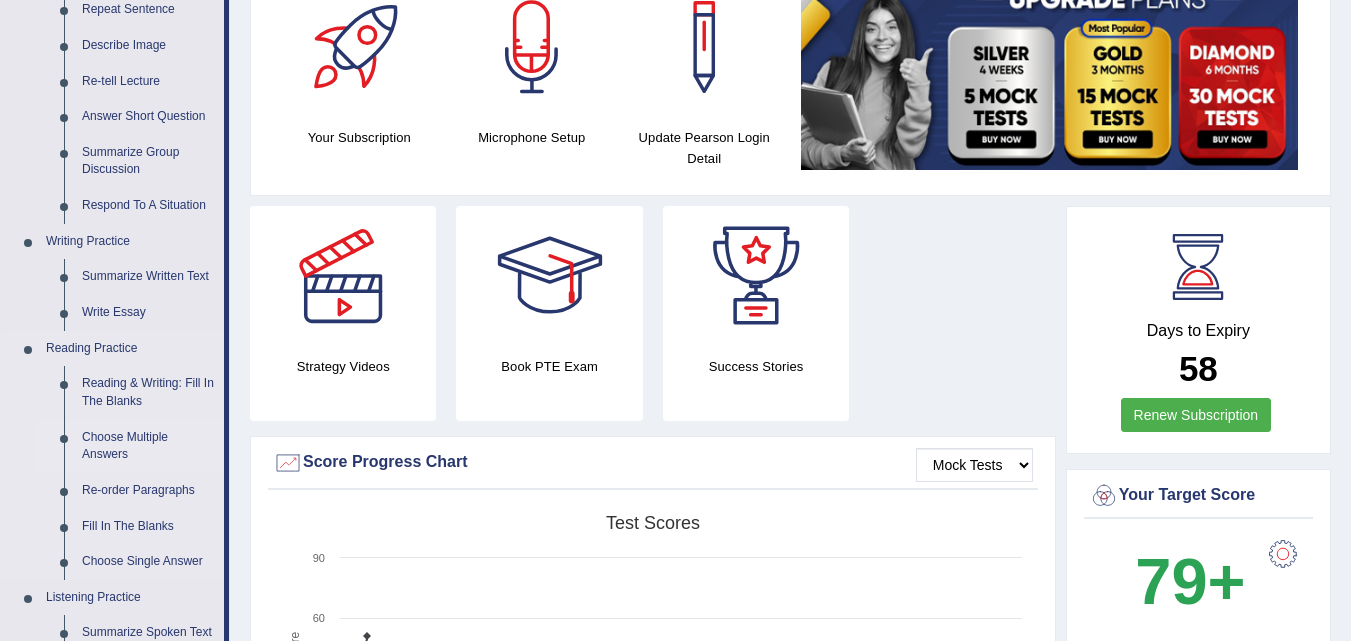 scroll, scrollTop: 300, scrollLeft: 0, axis: vertical 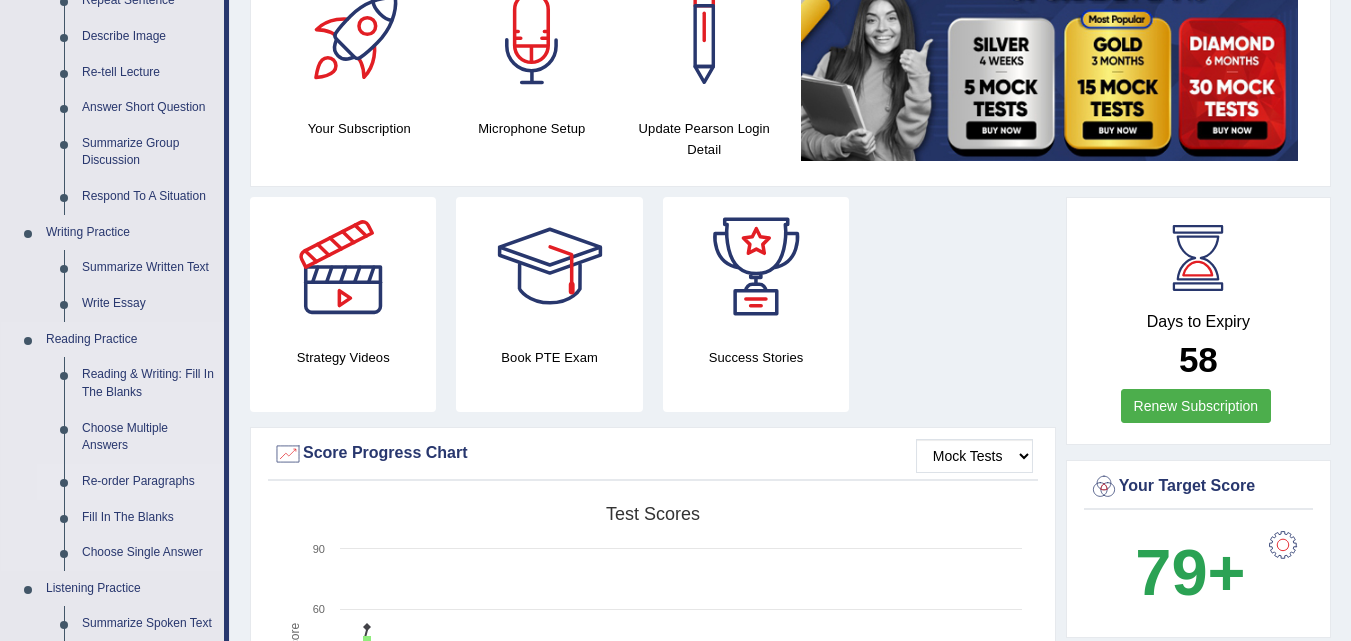click on "Re-order Paragraphs" at bounding box center [148, 482] 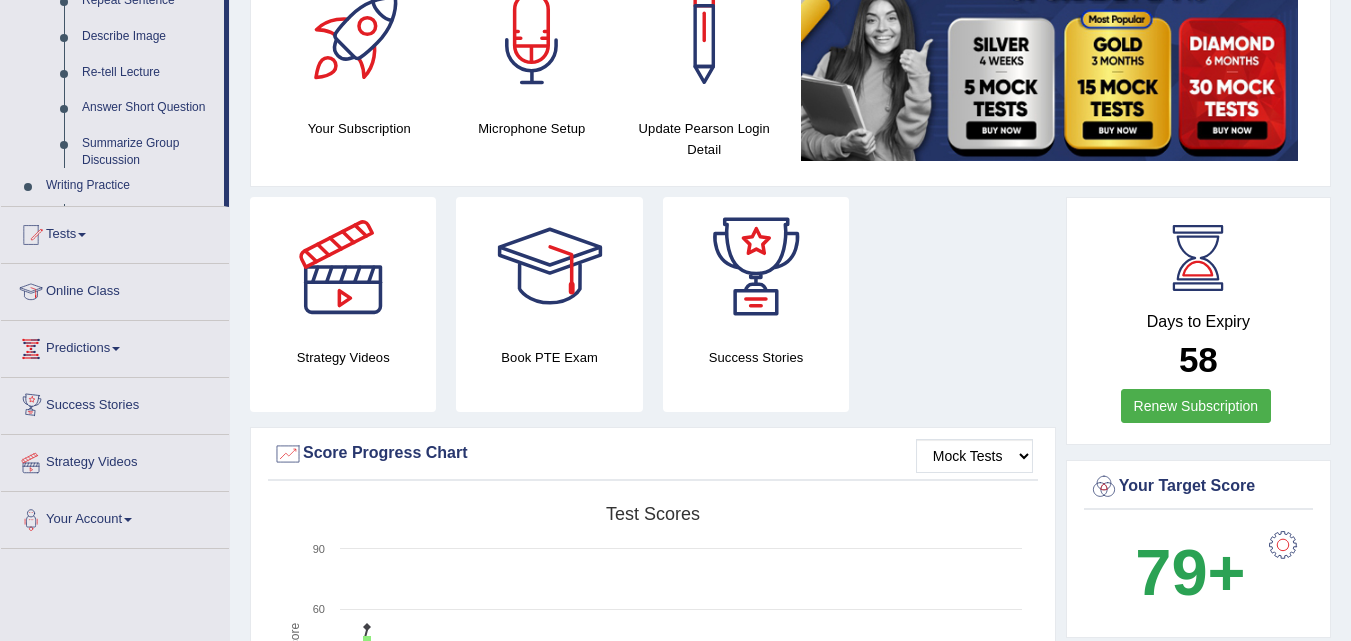 scroll, scrollTop: 570, scrollLeft: 0, axis: vertical 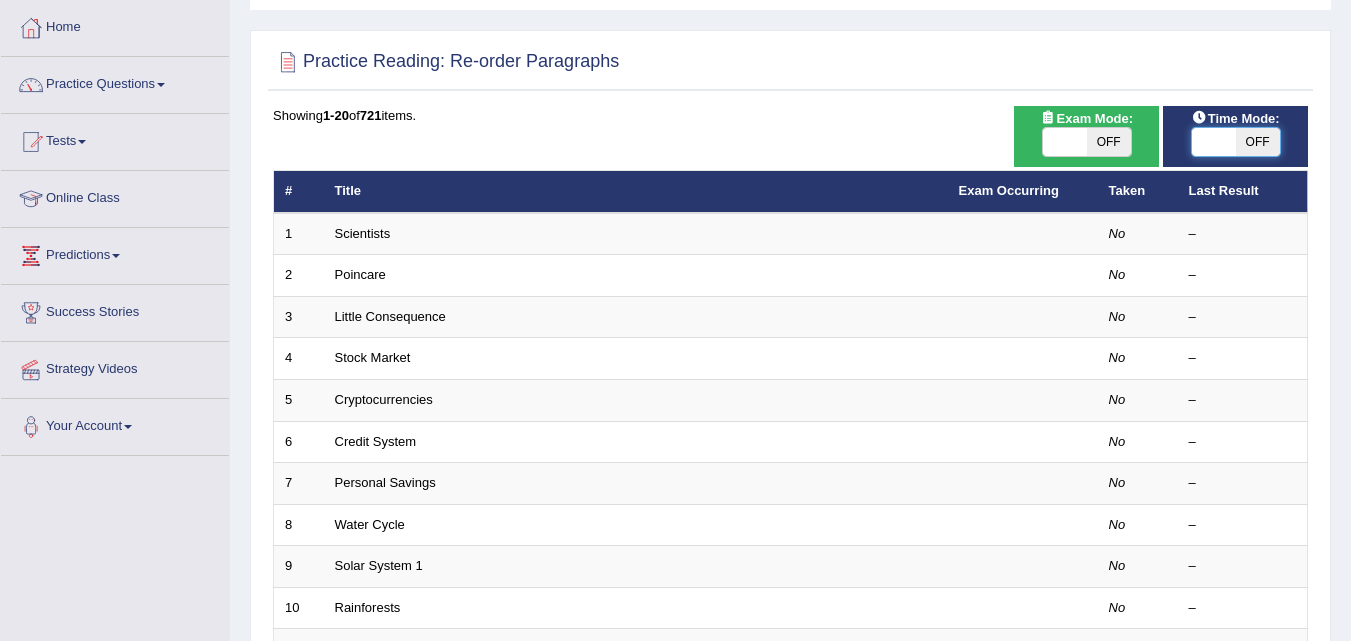 click at bounding box center (1214, 142) 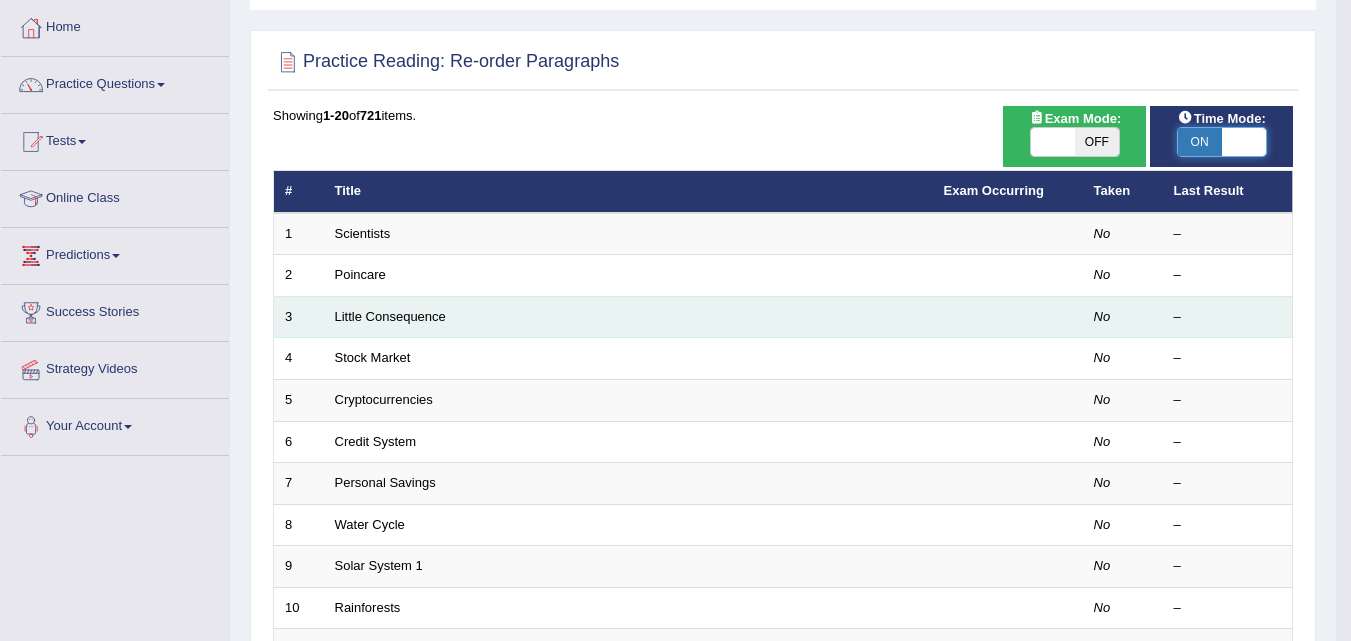 scroll, scrollTop: 199, scrollLeft: 0, axis: vertical 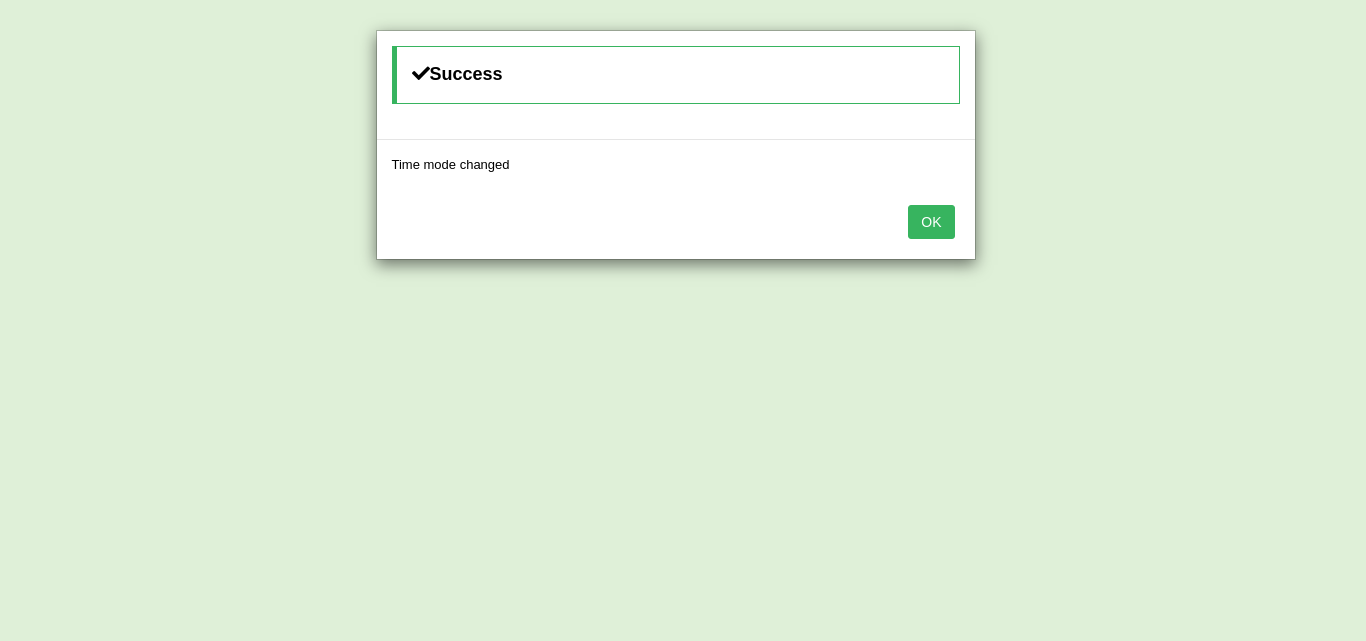 click on "OK" at bounding box center [931, 222] 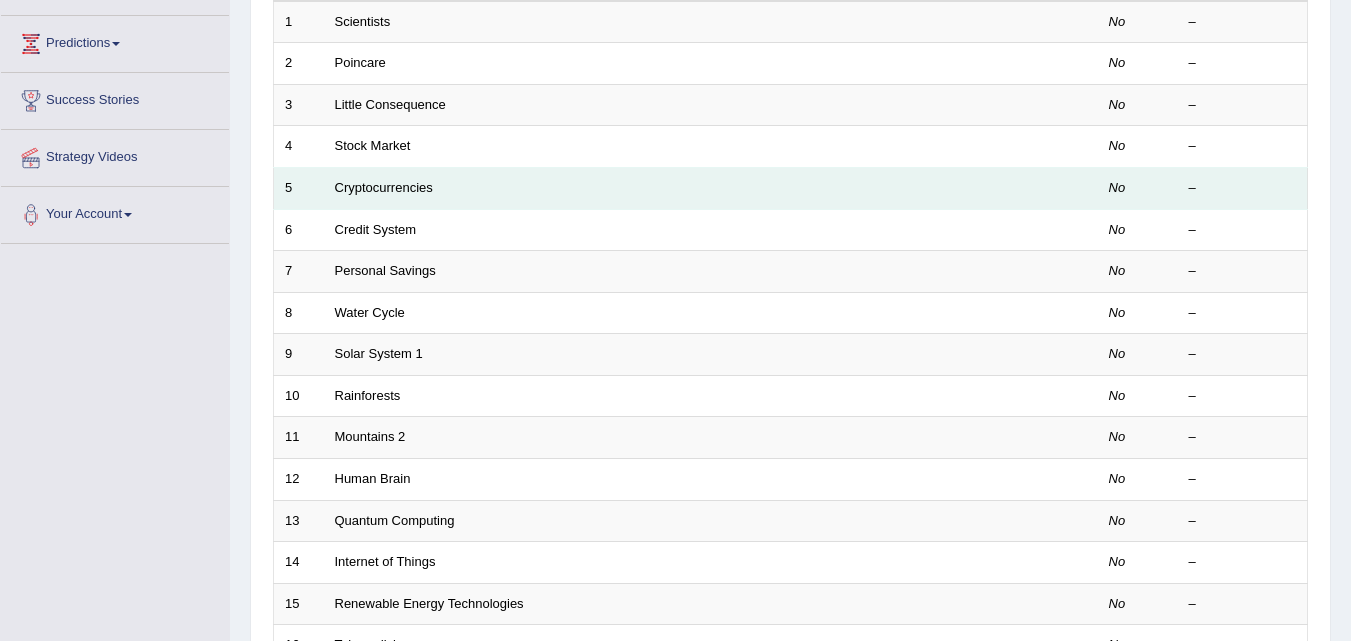 scroll, scrollTop: 399, scrollLeft: 0, axis: vertical 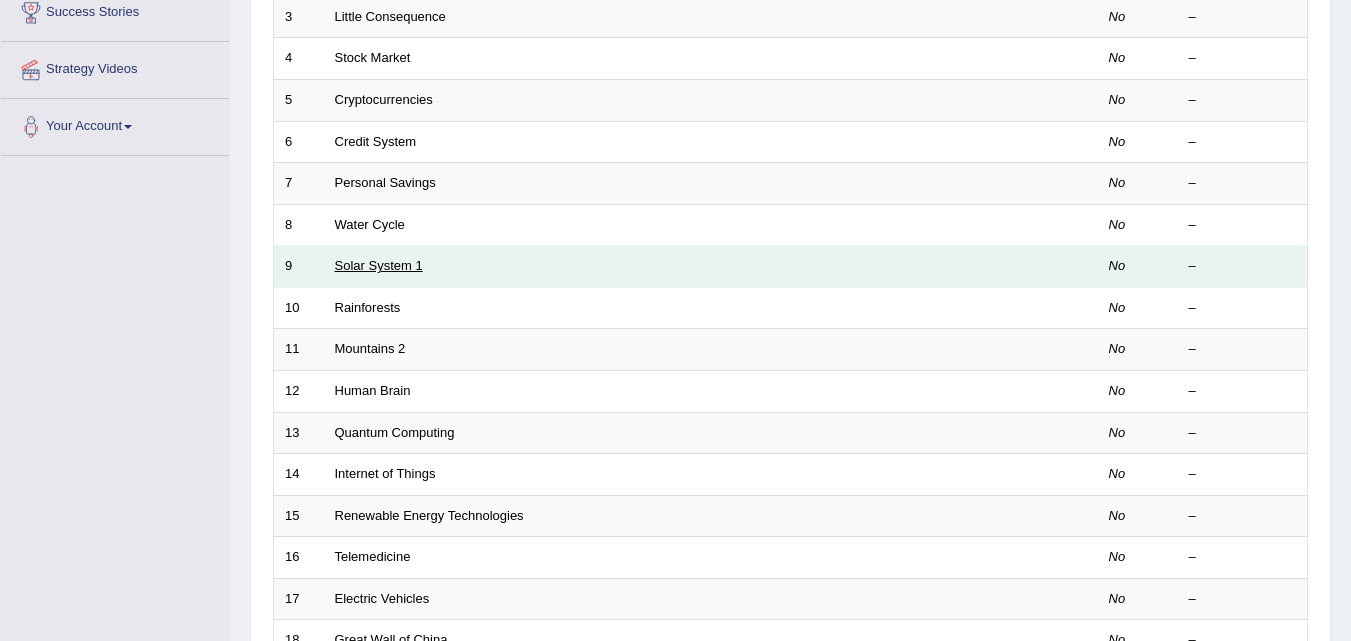 click on "Solar System 1" at bounding box center (379, 265) 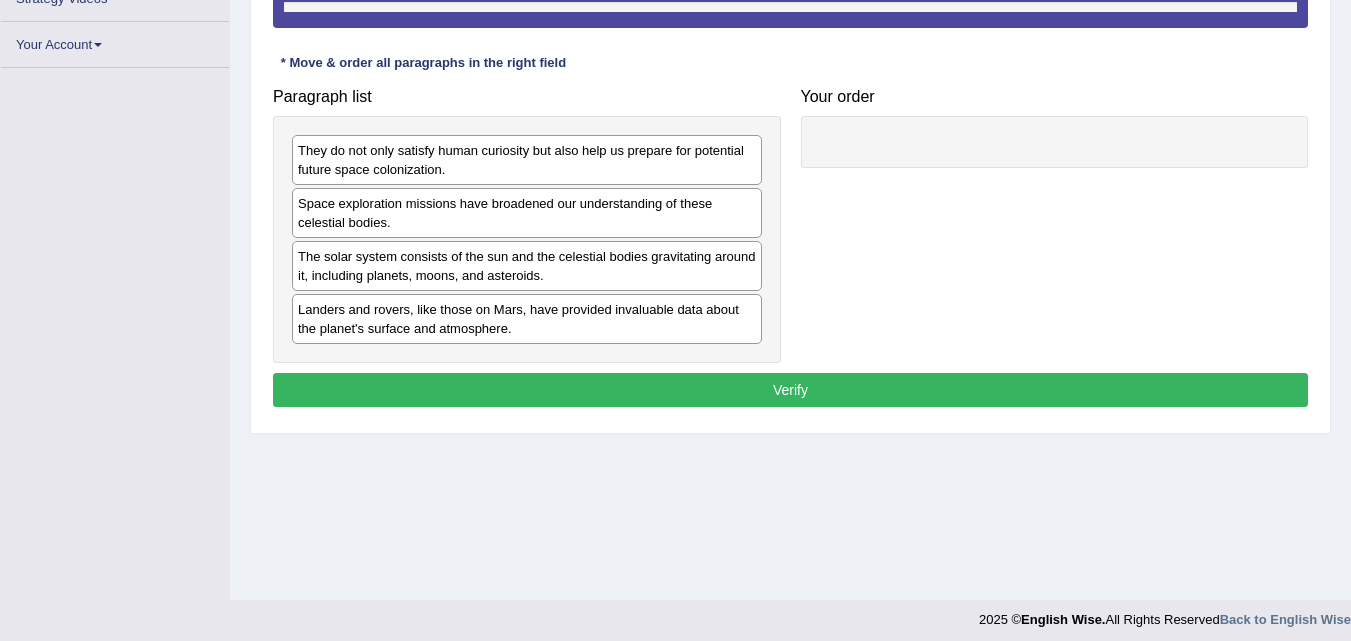scroll, scrollTop: 409, scrollLeft: 0, axis: vertical 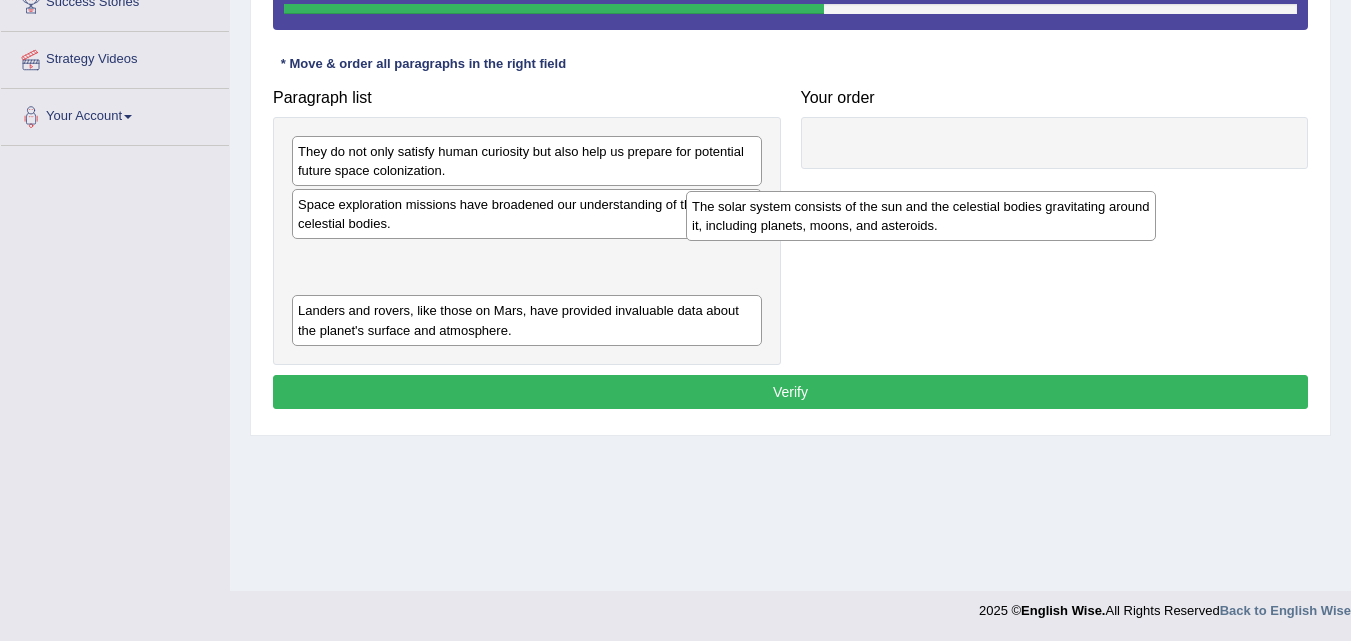 drag, startPoint x: 487, startPoint y: 264, endPoint x: 1188, endPoint y: 121, distance: 715.43695 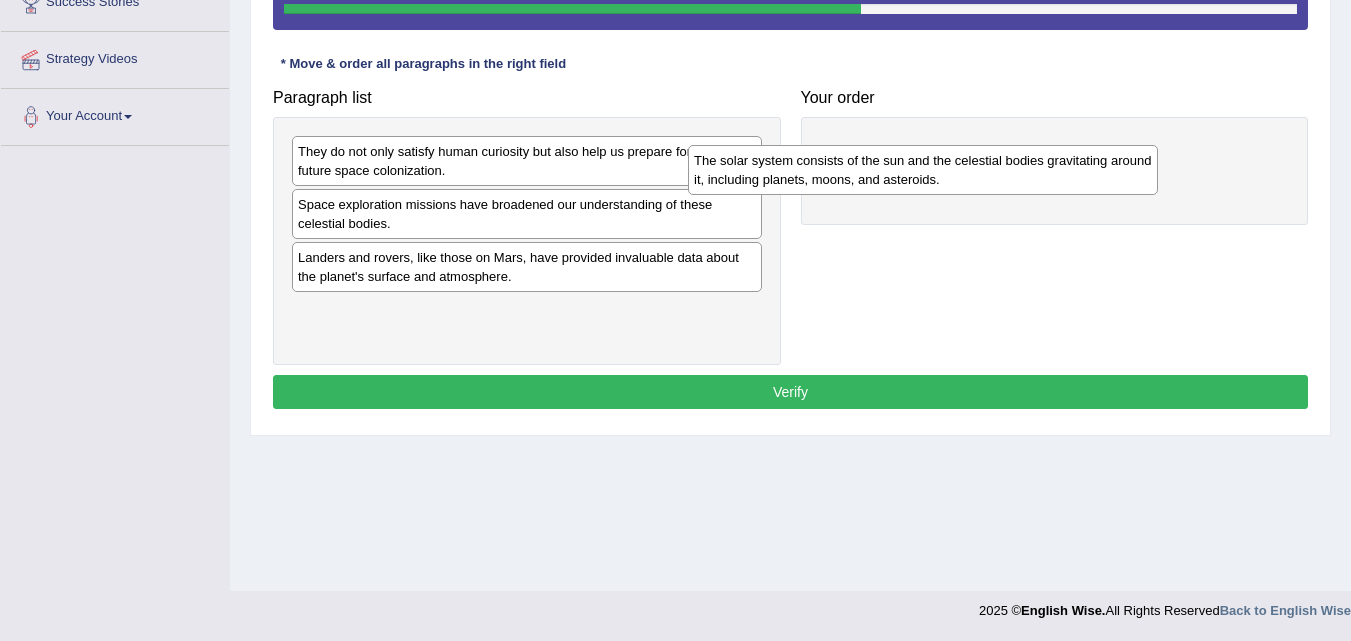 drag, startPoint x: 545, startPoint y: 250, endPoint x: 941, endPoint y: 153, distance: 407.707 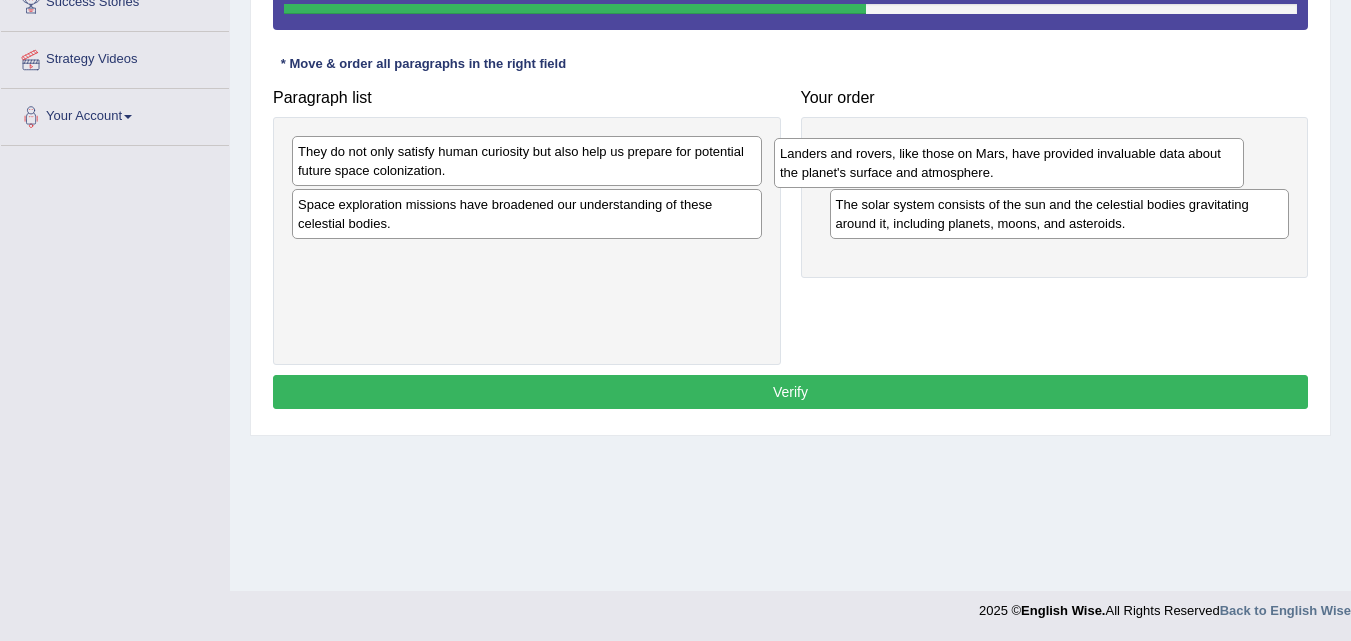 drag, startPoint x: 482, startPoint y: 262, endPoint x: 1036, endPoint y: 137, distance: 567.92694 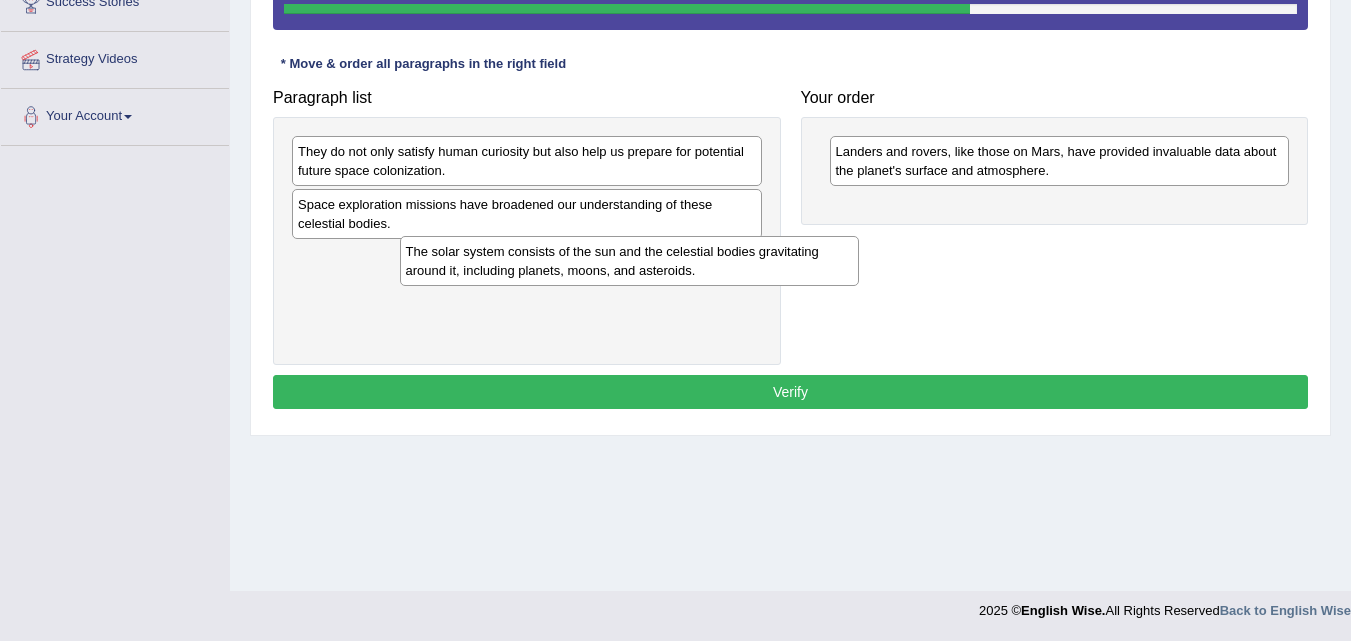 drag, startPoint x: 902, startPoint y: 220, endPoint x: 1111, endPoint y: 160, distance: 217.44194 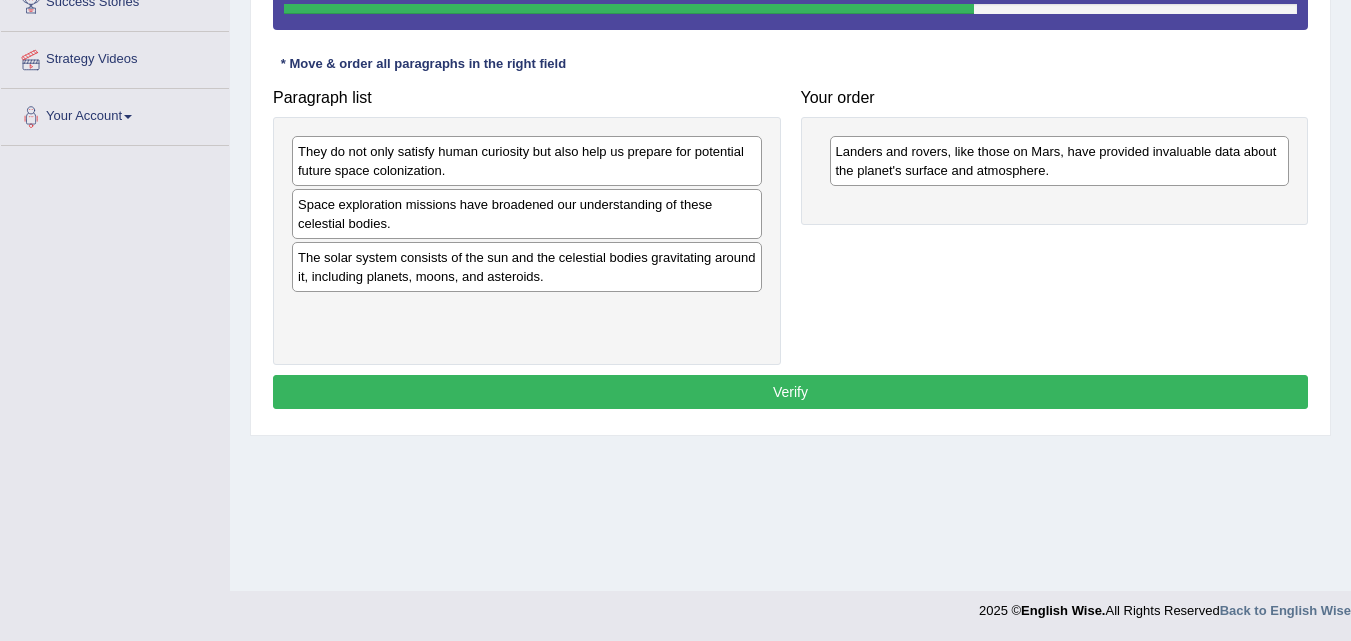 scroll, scrollTop: 0, scrollLeft: 0, axis: both 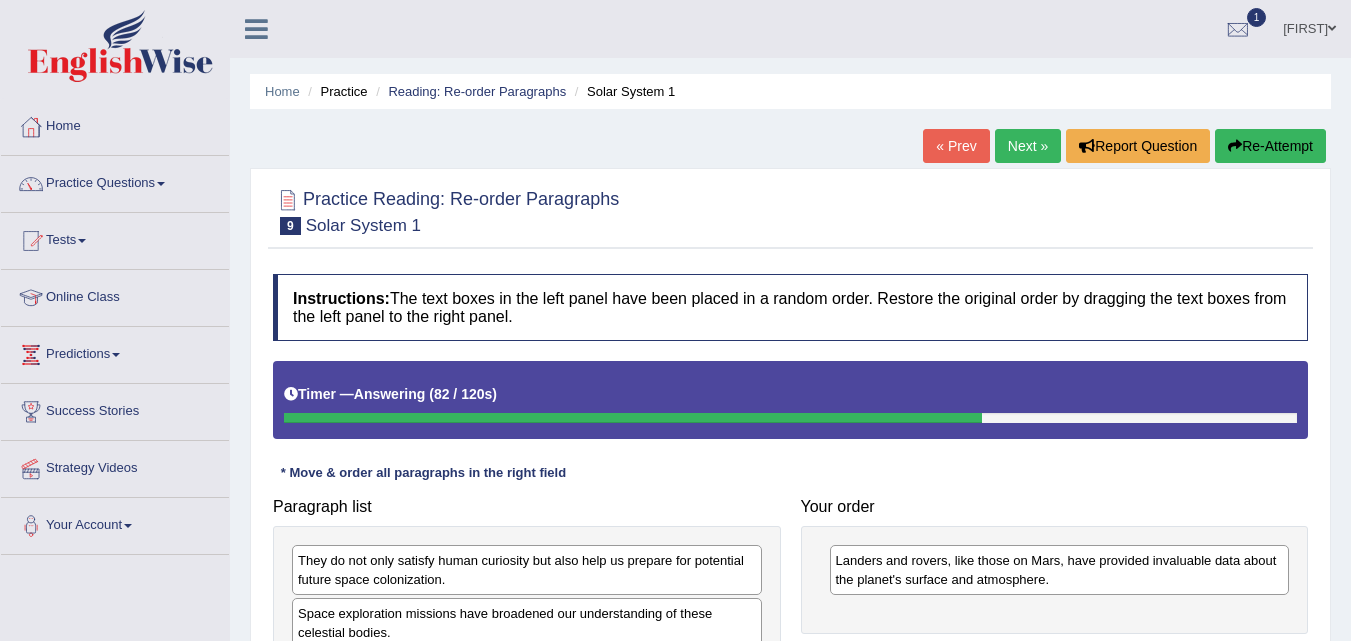 click on "Home
Practice
Reading: Re-order Paragraphs
Solar System 1
« Prev Next »  Report Question  Re-Attempt
Practice Reading: Re-order Paragraphs
9
Solar System 1
Instructions:  The text boxes in the left panel have been placed in a random order. Restore the original order by dragging the text boxes from the left panel to the right panel.
Timer —  Answering   ( 82 / 120s ) Skip * Move & order all paragraphs in the right field
Paragraph list
They do not only satisfy human curiosity but also help us prepare for potential future space colonization. Space exploration missions have broadened our understanding of these celestial bodies. The solar system consists of the sun and the celestial bodies gravitating around it, including planets, moons, and
asteroids.
Correct order" at bounding box center (790, 500) 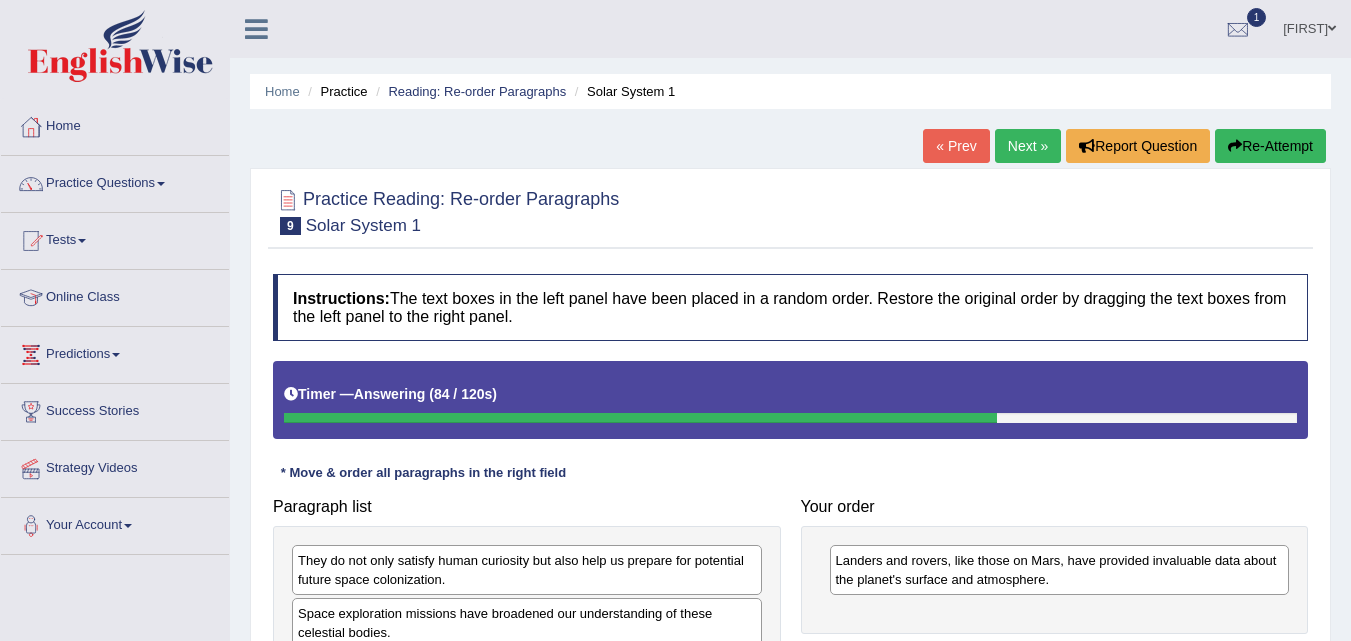 click on "Re-Attempt" at bounding box center (1270, 146) 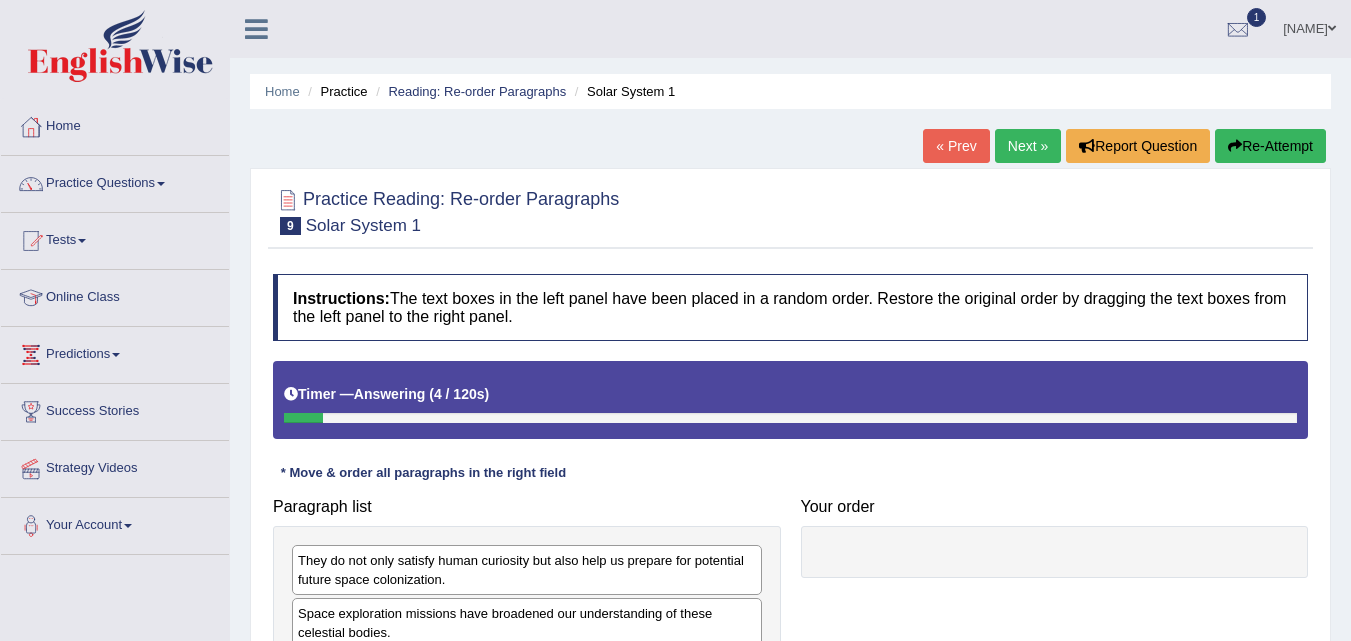 click at bounding box center (790, 210) 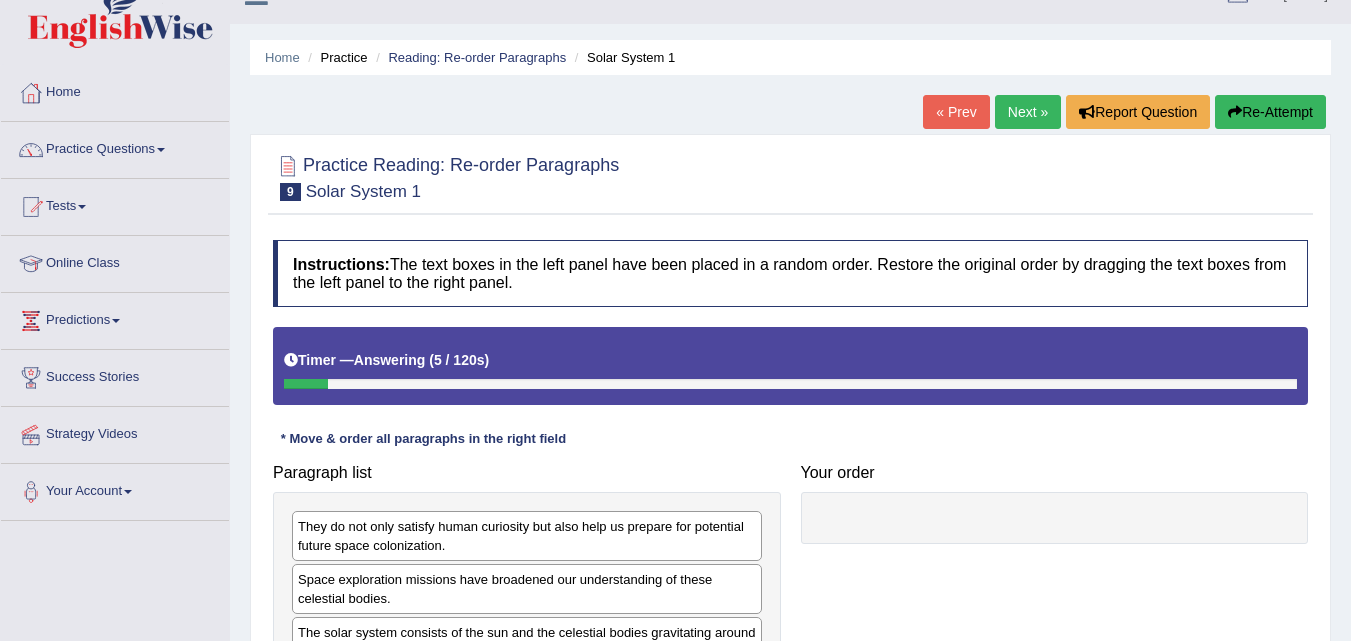 scroll, scrollTop: 400, scrollLeft: 0, axis: vertical 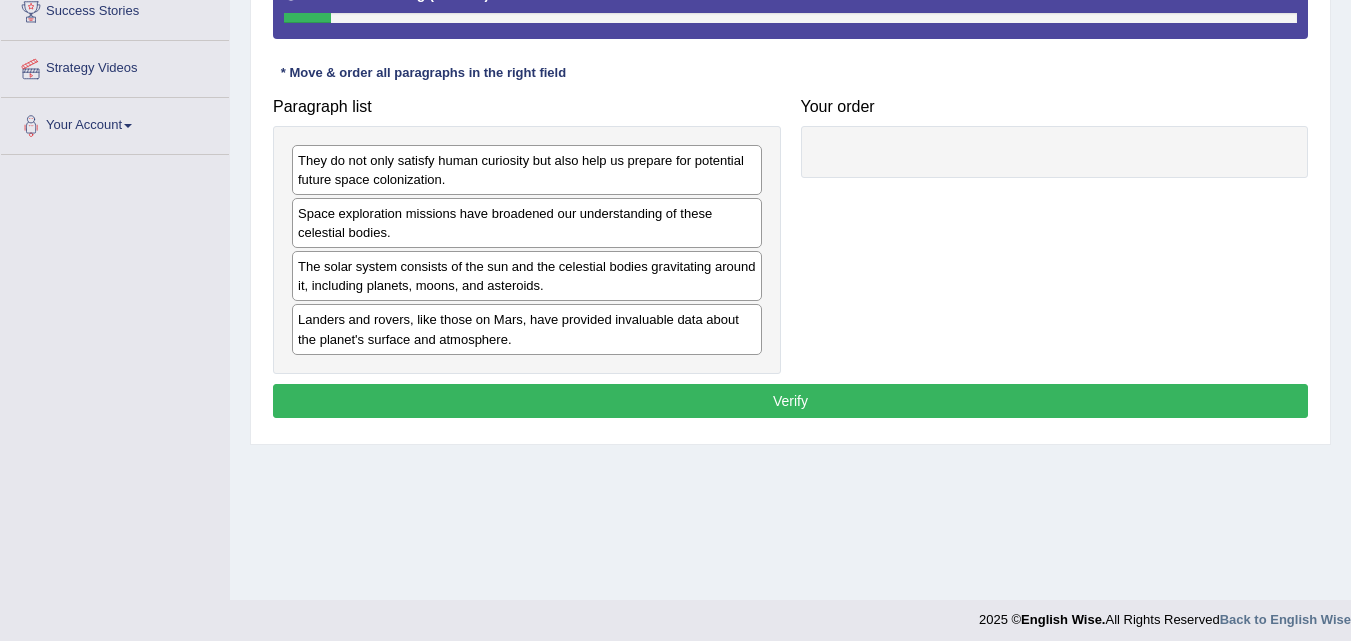 click on "Paragraph list
They do not only satisfy human curiosity but also help us prepare for potential future space colonization. Space exploration missions have broadened our understanding of these celestial bodies. The solar system consists of the sun and the celestial bodies gravitating around it, including planets, moons, and
asteroids. Landers and rovers, like those on Mars, have provided invaluable data about the planet's surface and
atmosphere.
Correct order
The solar system consists of the sun and the celestial bodies gravitating around it, including planets, moons, and
asteroids. Space exploration missions have broadened our understanding of these celestial bodies. Landers and rovers, like those on Mars, have provided invaluable data about the planet's surface and
atmosphere. They do not only satisfy human curiosity but also help us prepare for potential future space colonization.
Your order" at bounding box center [790, 230] 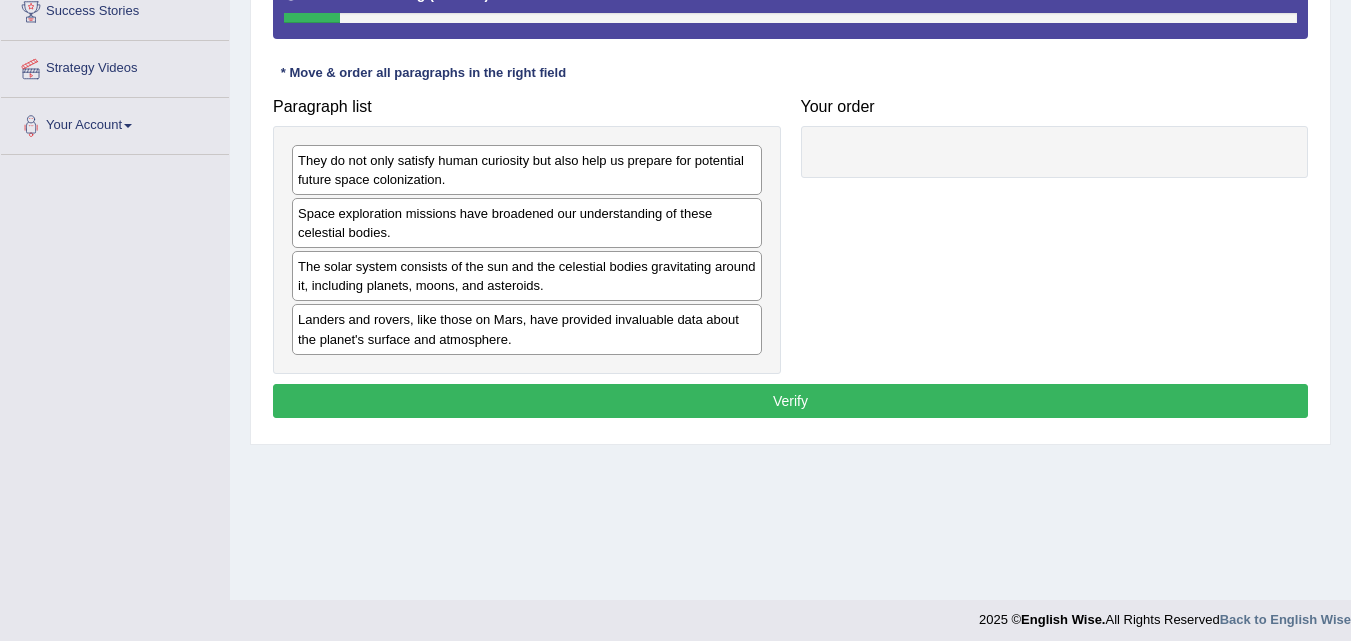 scroll, scrollTop: 0, scrollLeft: 0, axis: both 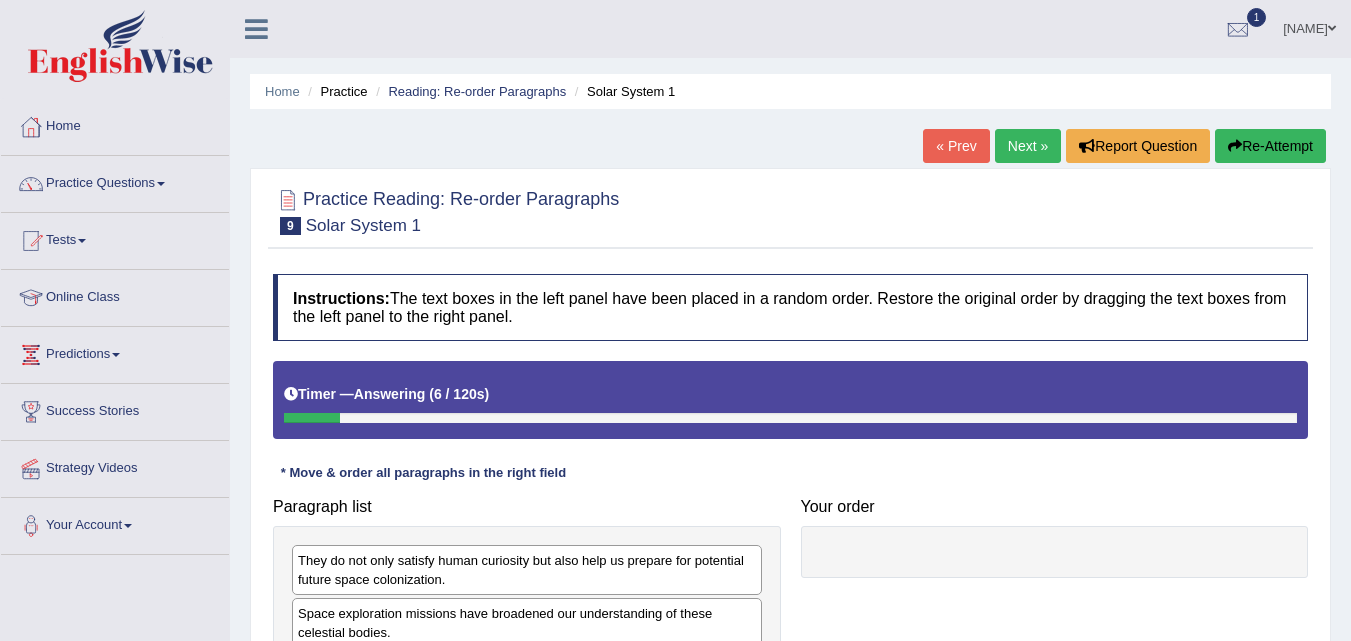 click on "Re-Attempt" at bounding box center [1270, 146] 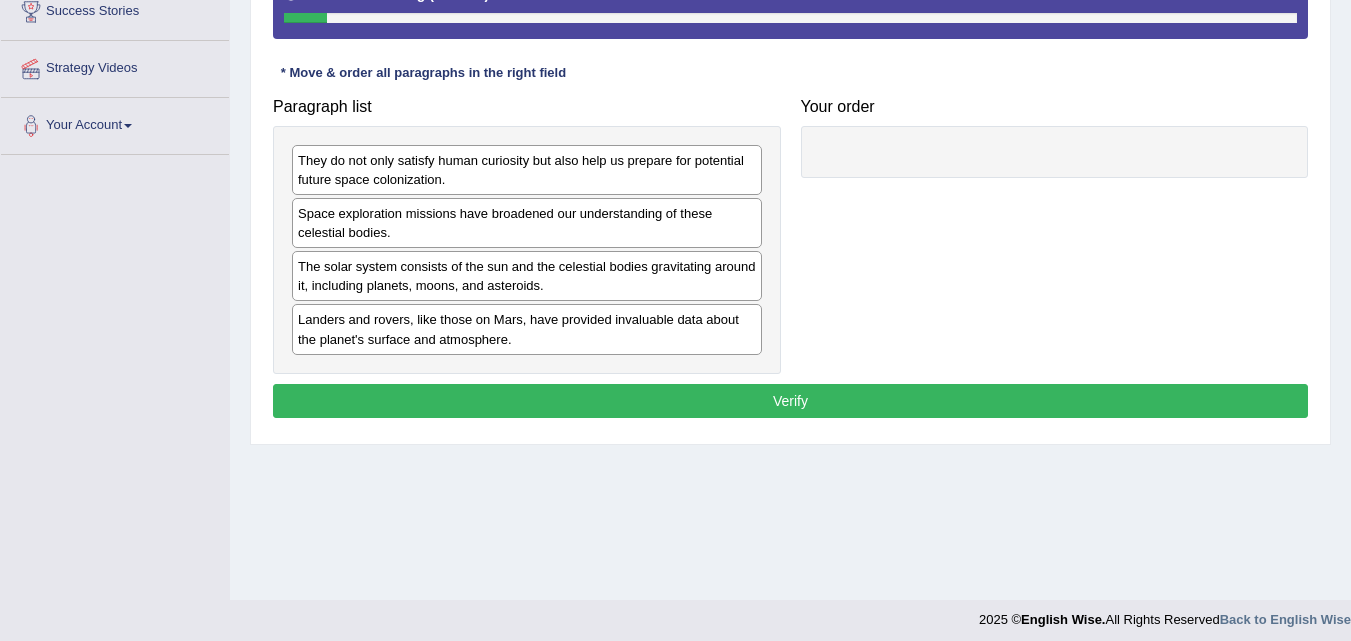scroll, scrollTop: 400, scrollLeft: 0, axis: vertical 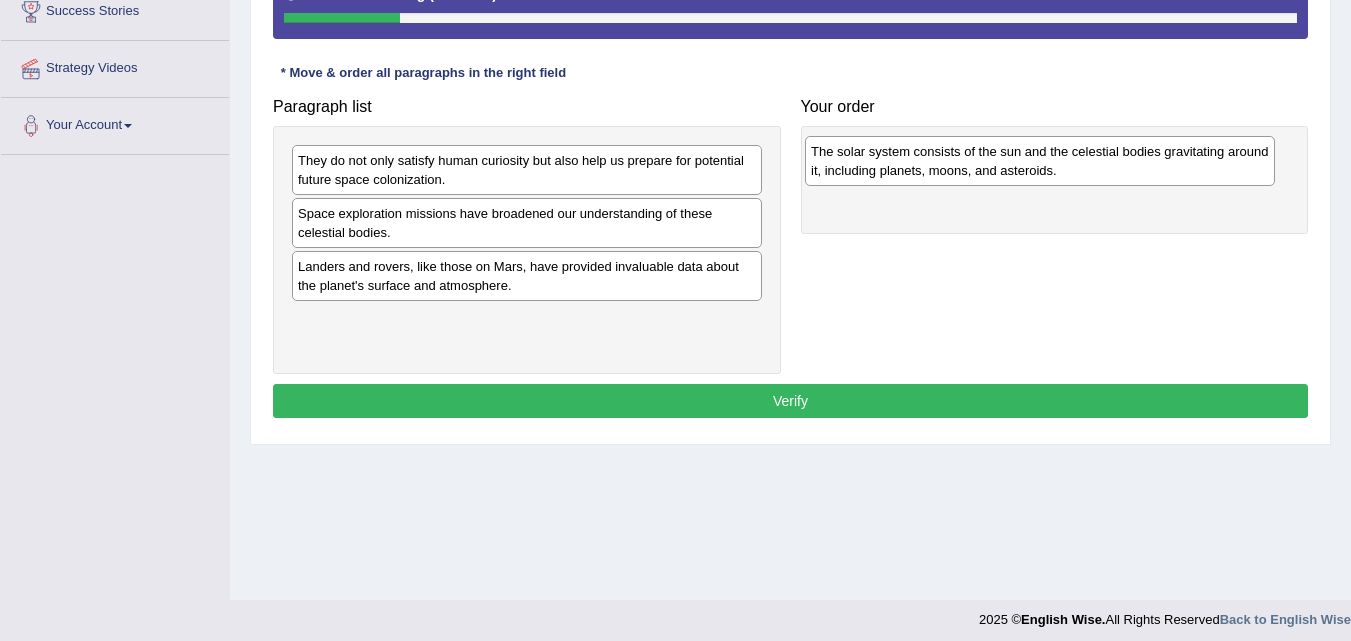 drag, startPoint x: 396, startPoint y: 284, endPoint x: 909, endPoint y: 169, distance: 525.7319 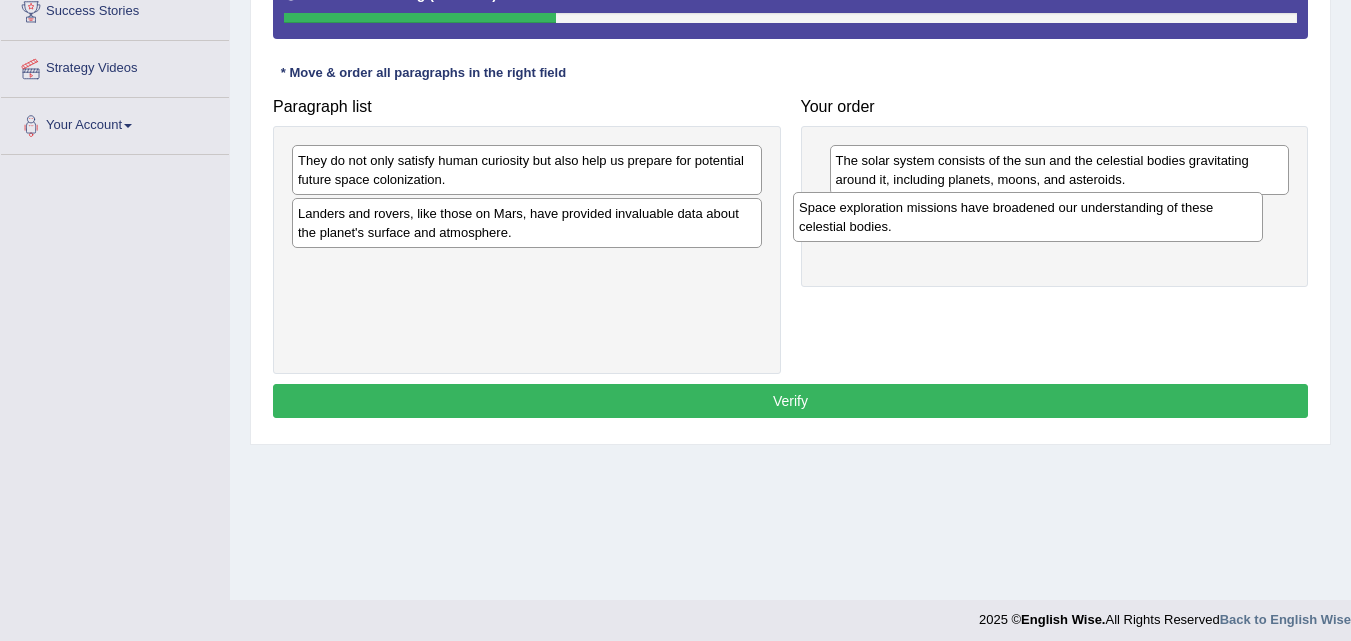 drag, startPoint x: 408, startPoint y: 231, endPoint x: 909, endPoint y: 225, distance: 501.03592 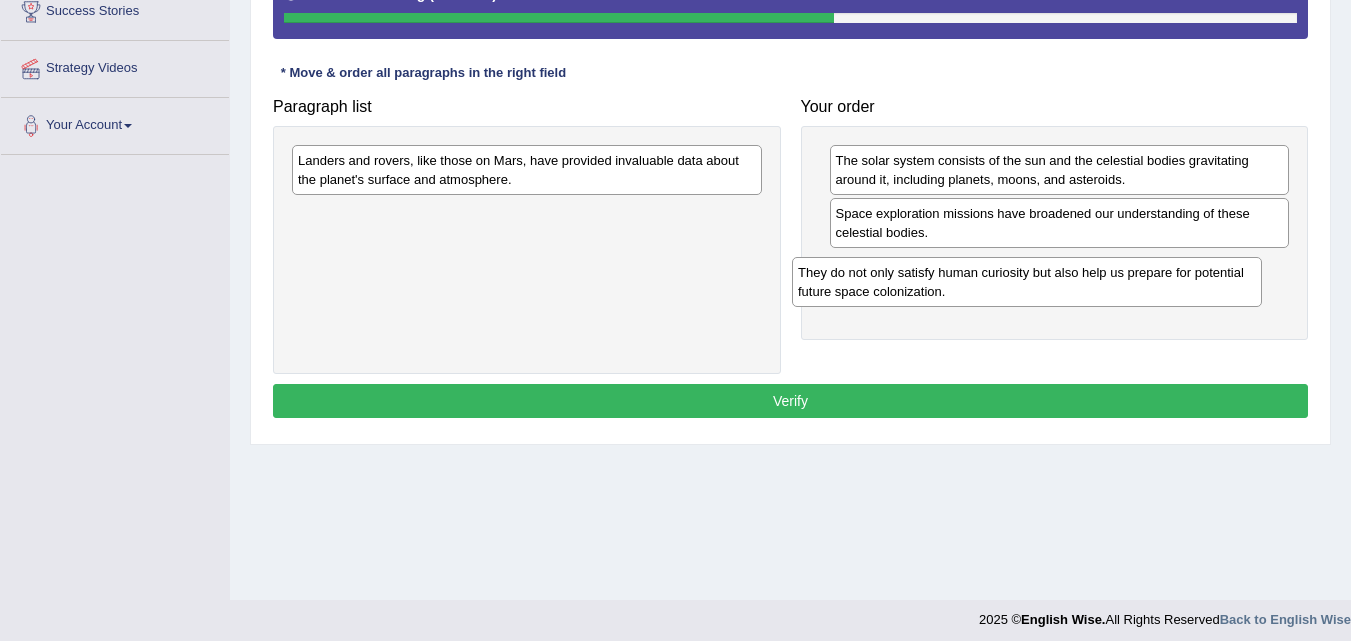 drag, startPoint x: 411, startPoint y: 183, endPoint x: 918, endPoint y: 292, distance: 518.5846 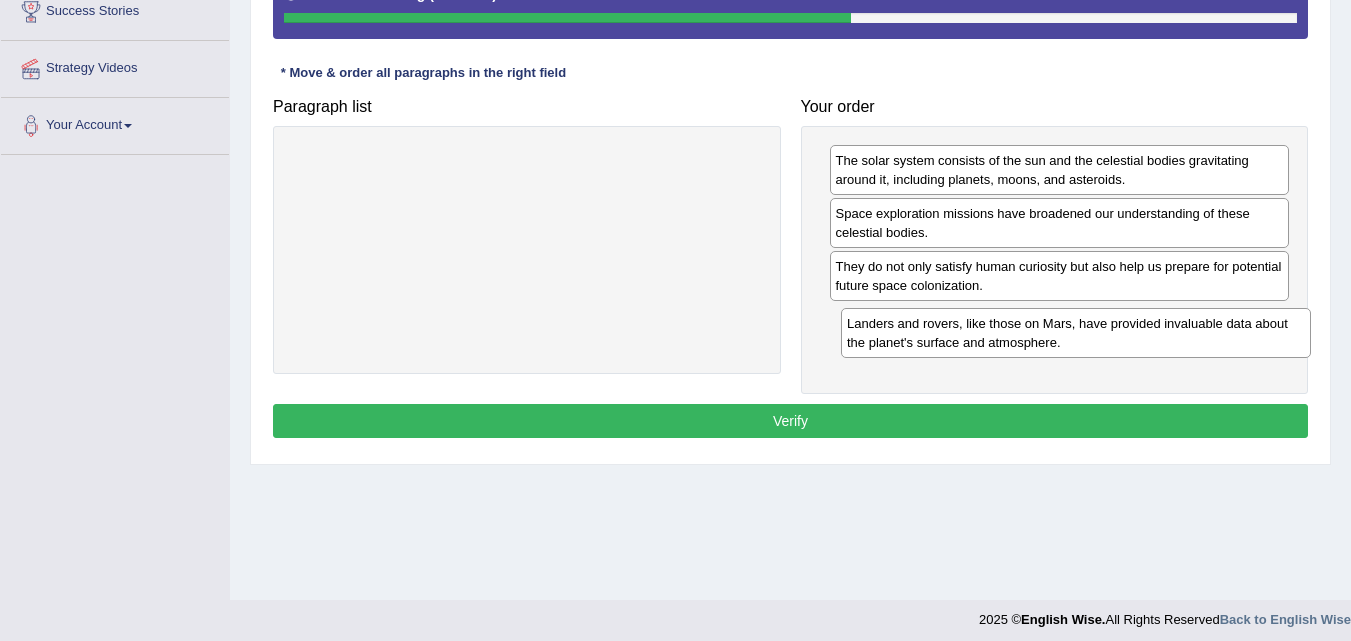 drag, startPoint x: 399, startPoint y: 177, endPoint x: 948, endPoint y: 337, distance: 571.84 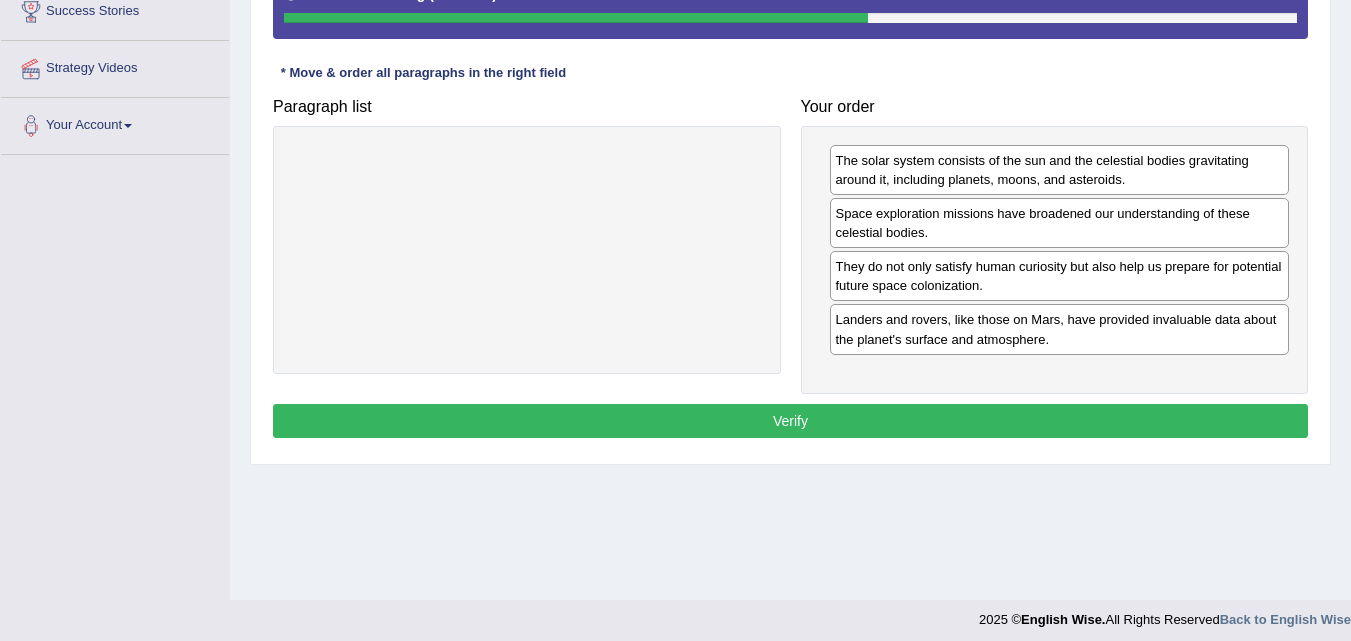 click on "Verify" at bounding box center (790, 421) 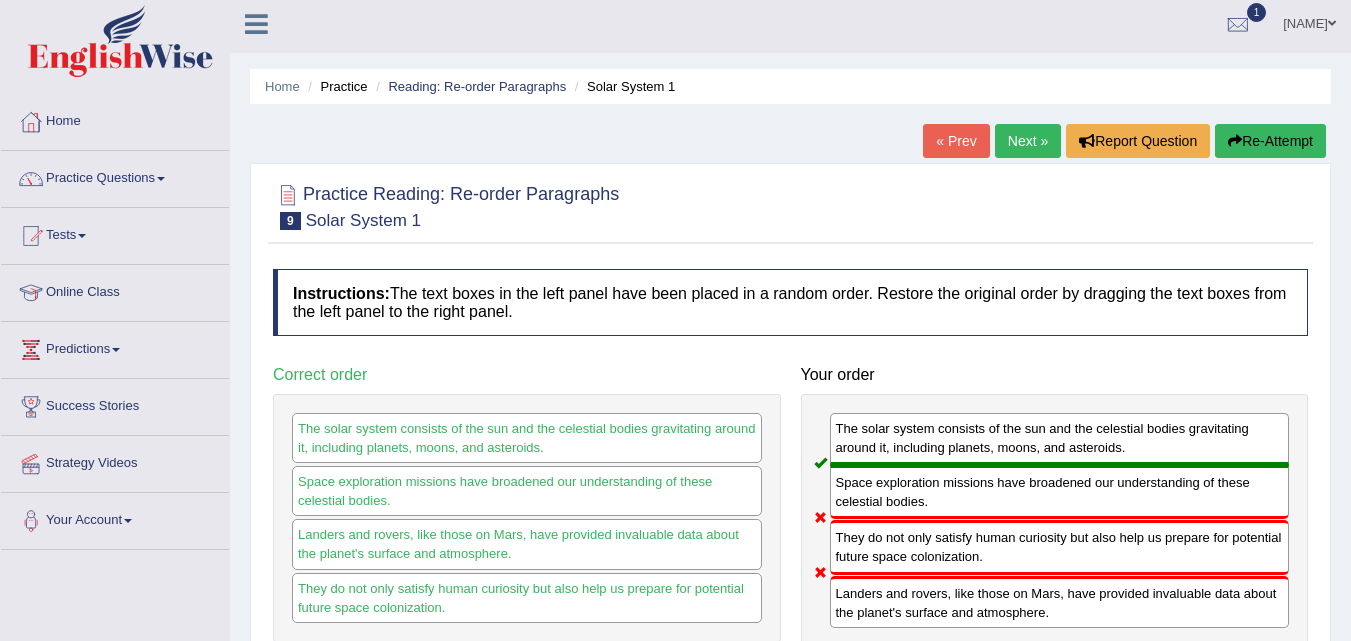 scroll, scrollTop: 0, scrollLeft: 0, axis: both 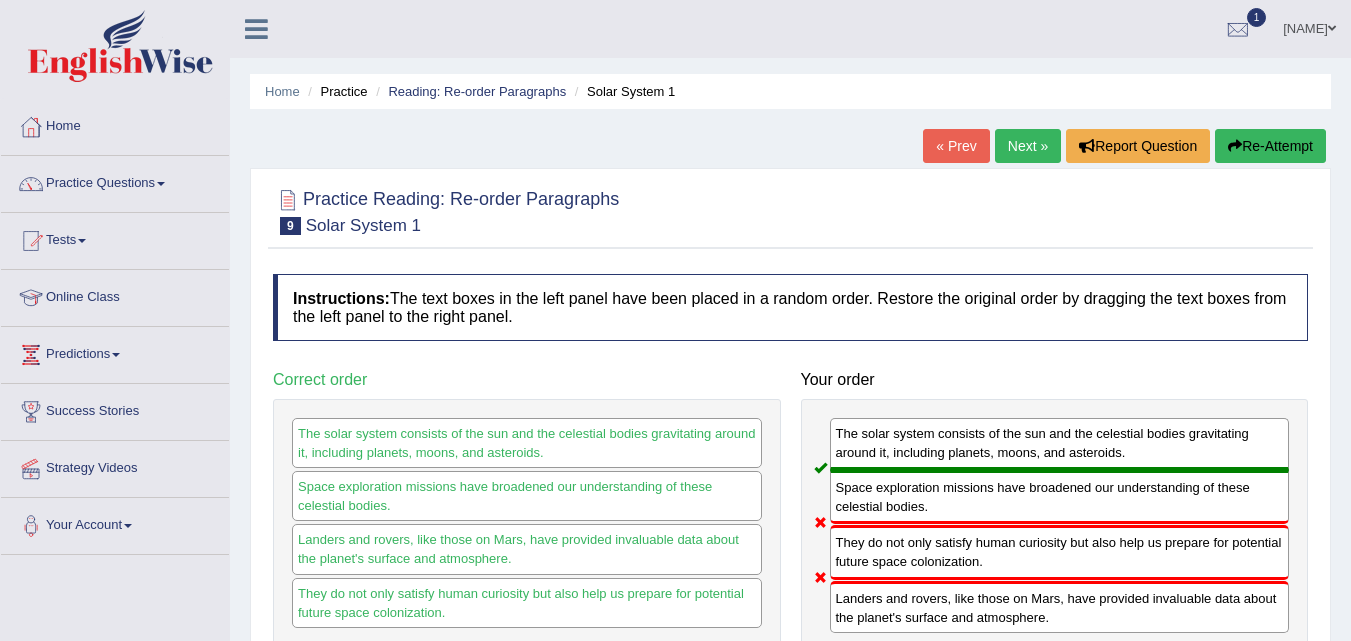 click on "Next »" at bounding box center [1028, 146] 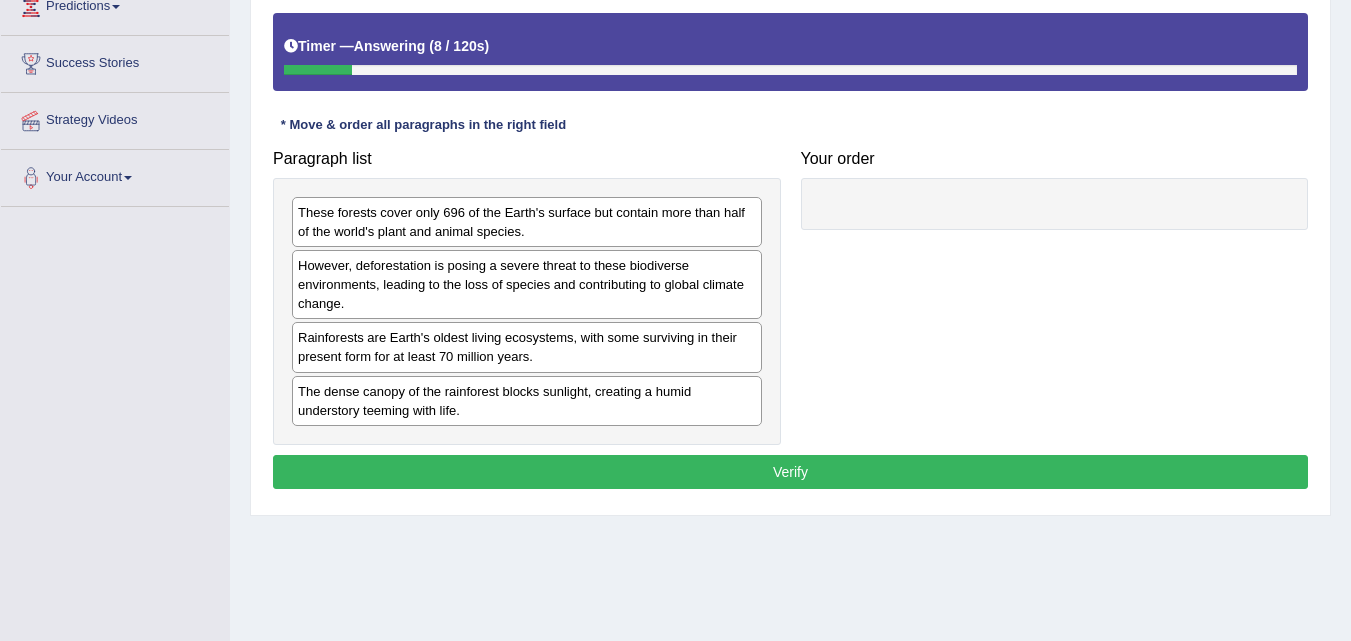 scroll, scrollTop: 348, scrollLeft: 0, axis: vertical 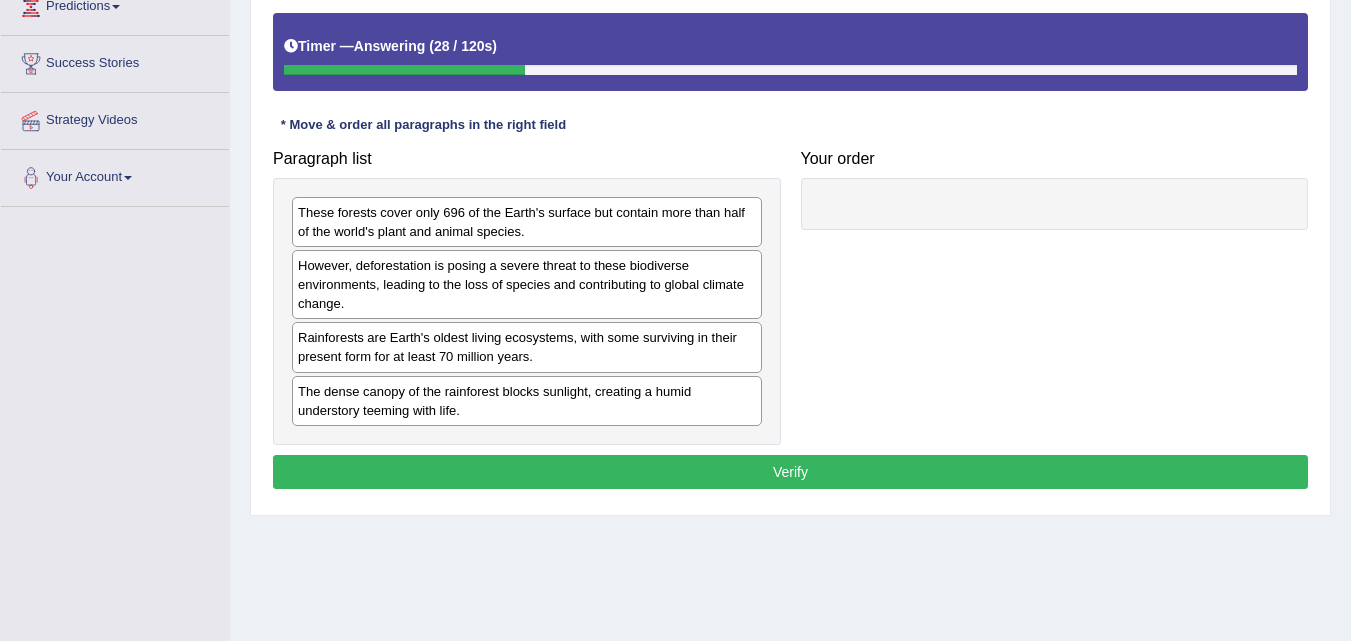 click on "Rainforests are Earth's oldest living ecosystems, with some surviving in their present form for at least 70 million
years." at bounding box center [527, 347] 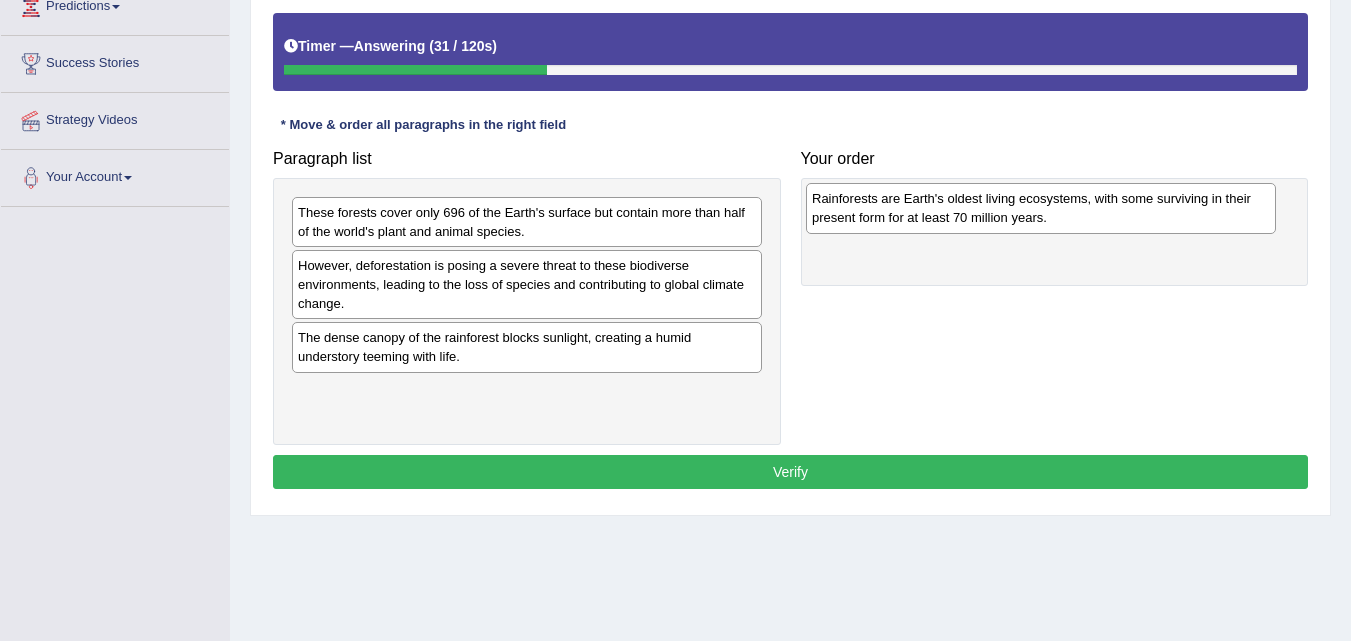 drag, startPoint x: 394, startPoint y: 354, endPoint x: 908, endPoint y: 215, distance: 532.46313 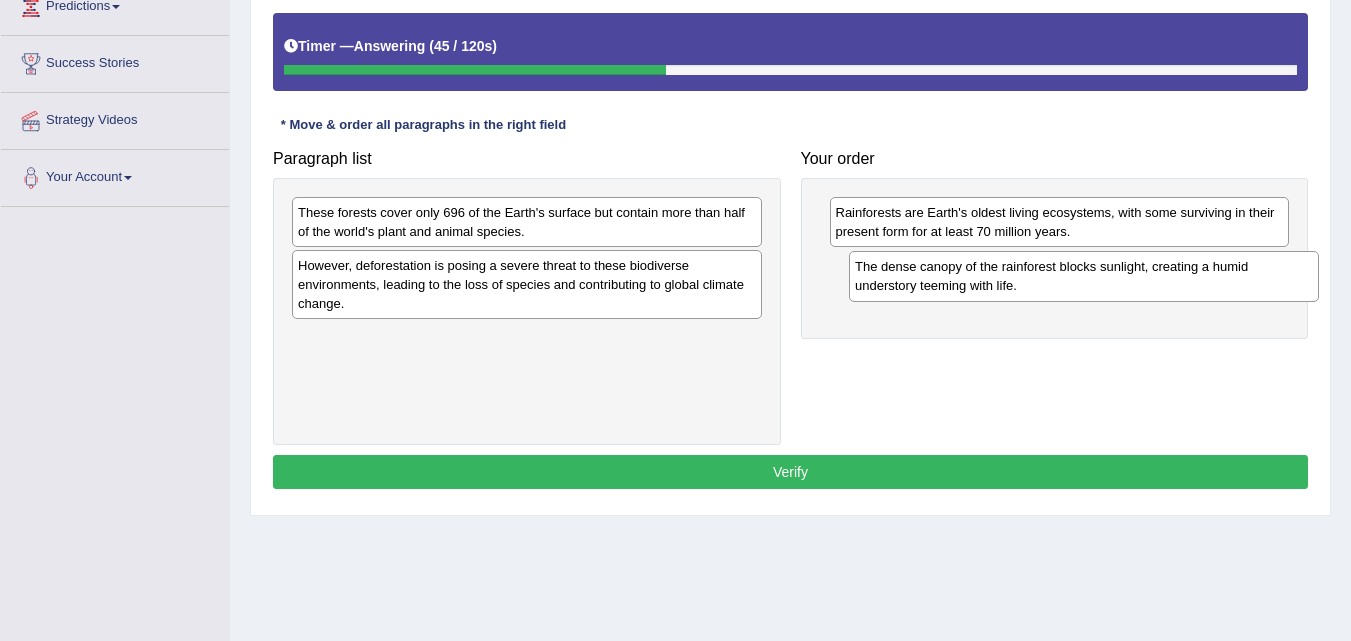 drag, startPoint x: 418, startPoint y: 351, endPoint x: 975, endPoint y: 280, distance: 561.5069 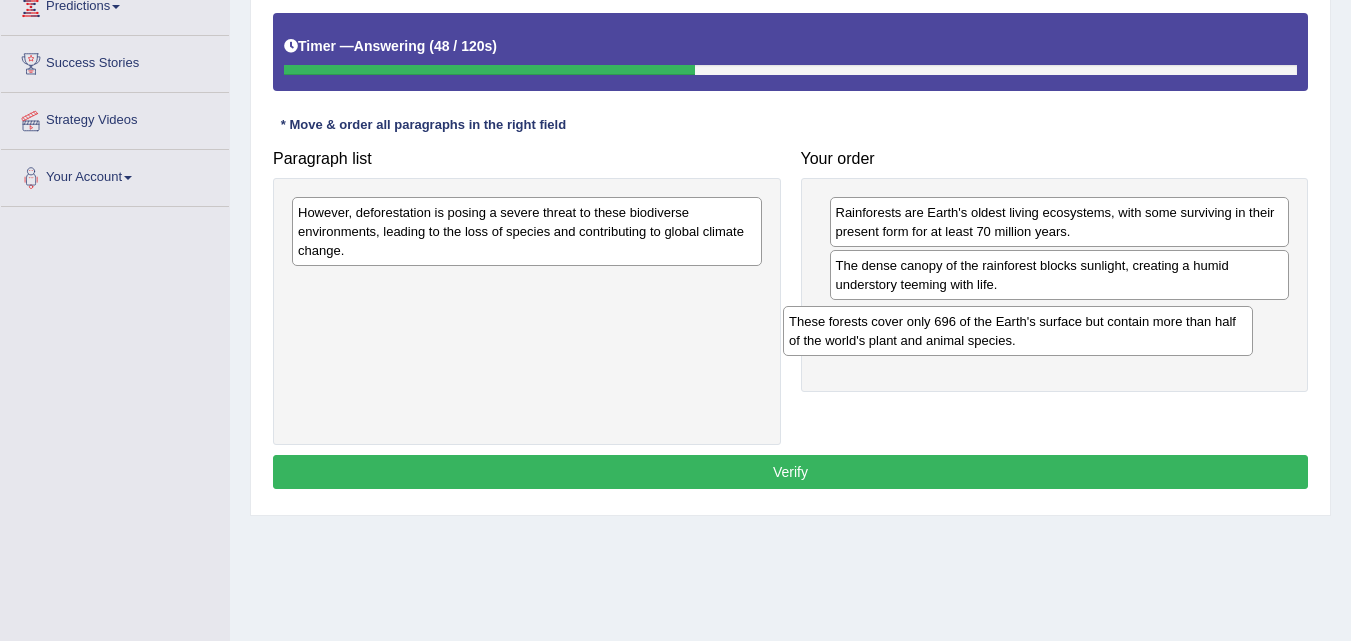 drag, startPoint x: 422, startPoint y: 236, endPoint x: 828, endPoint y: 322, distance: 415.00842 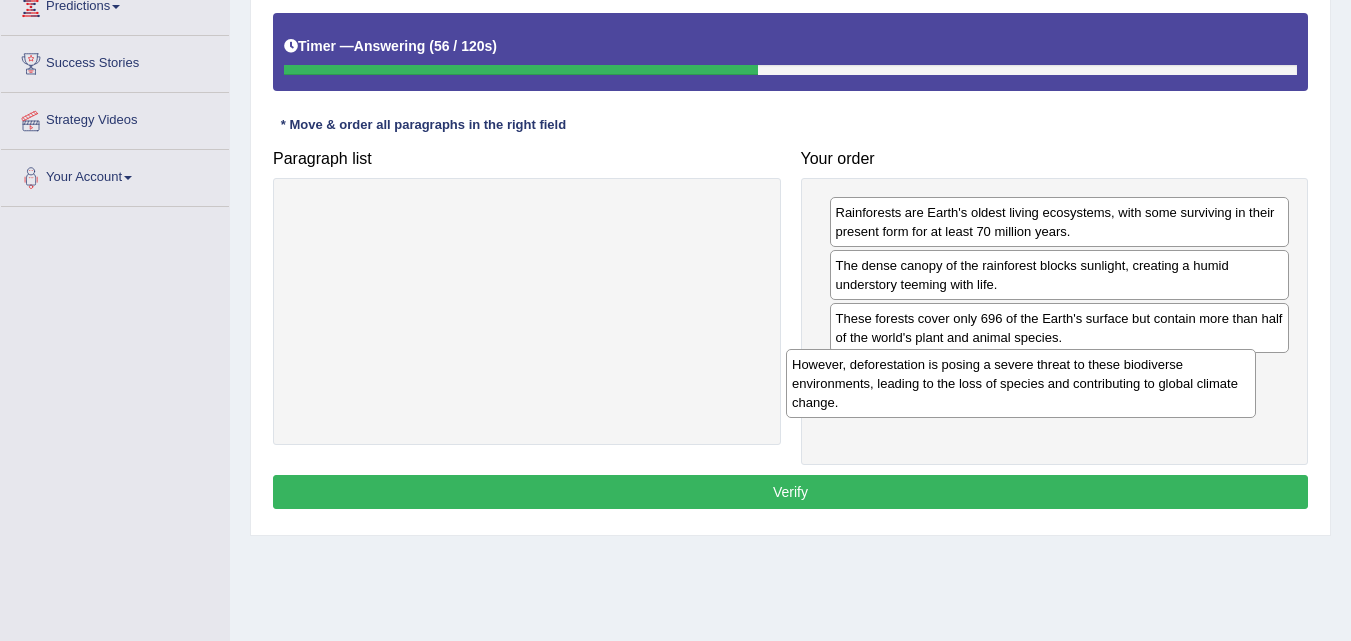 drag, startPoint x: 593, startPoint y: 316, endPoint x: 917, endPoint y: 376, distance: 329.50873 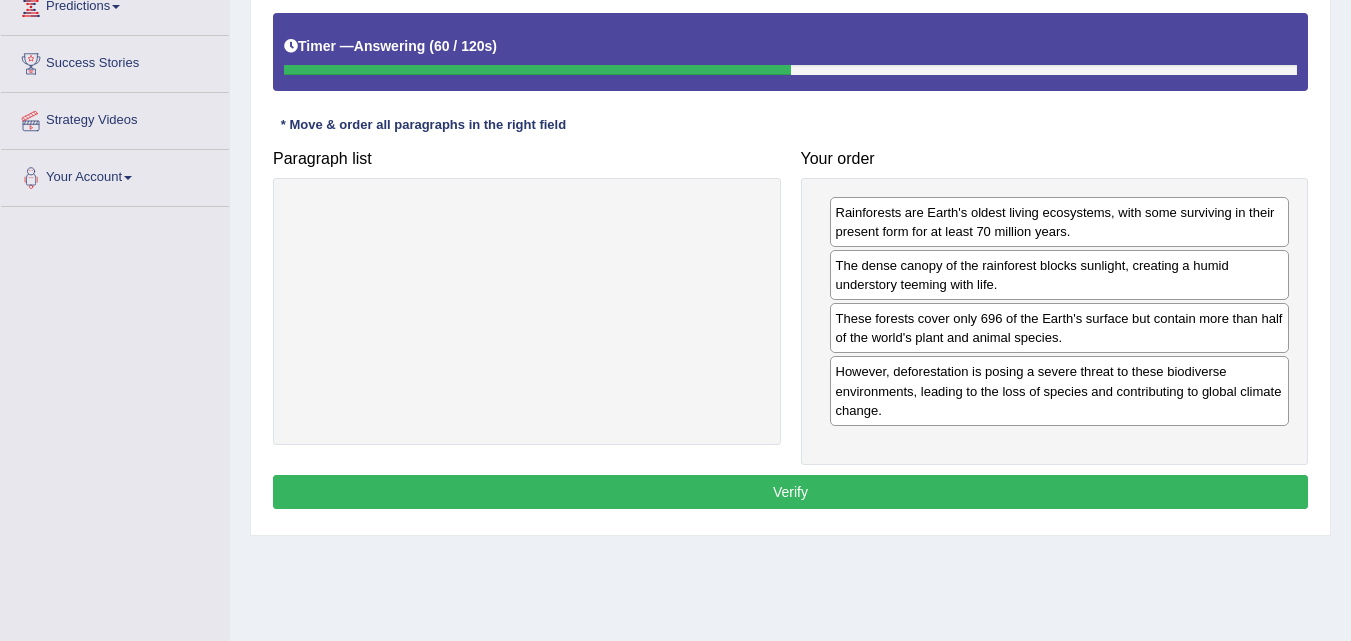 click on "Verify" at bounding box center (790, 492) 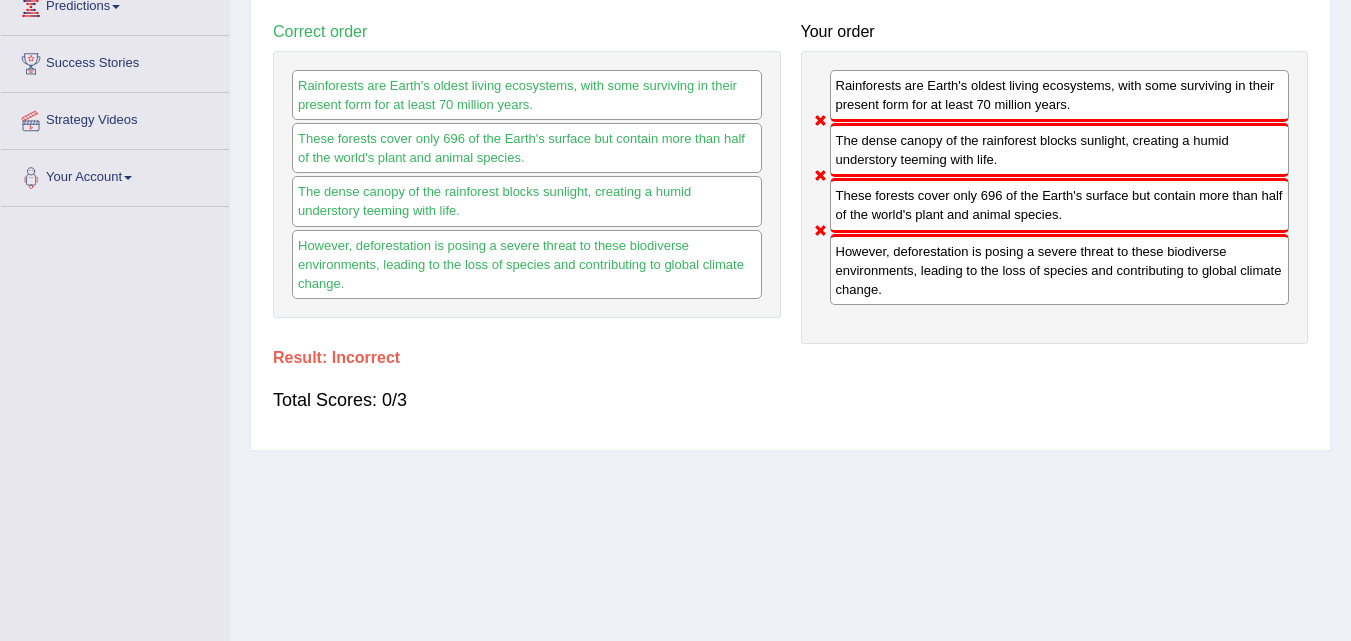 drag, startPoint x: 340, startPoint y: 212, endPoint x: 343, endPoint y: 158, distance: 54.08327 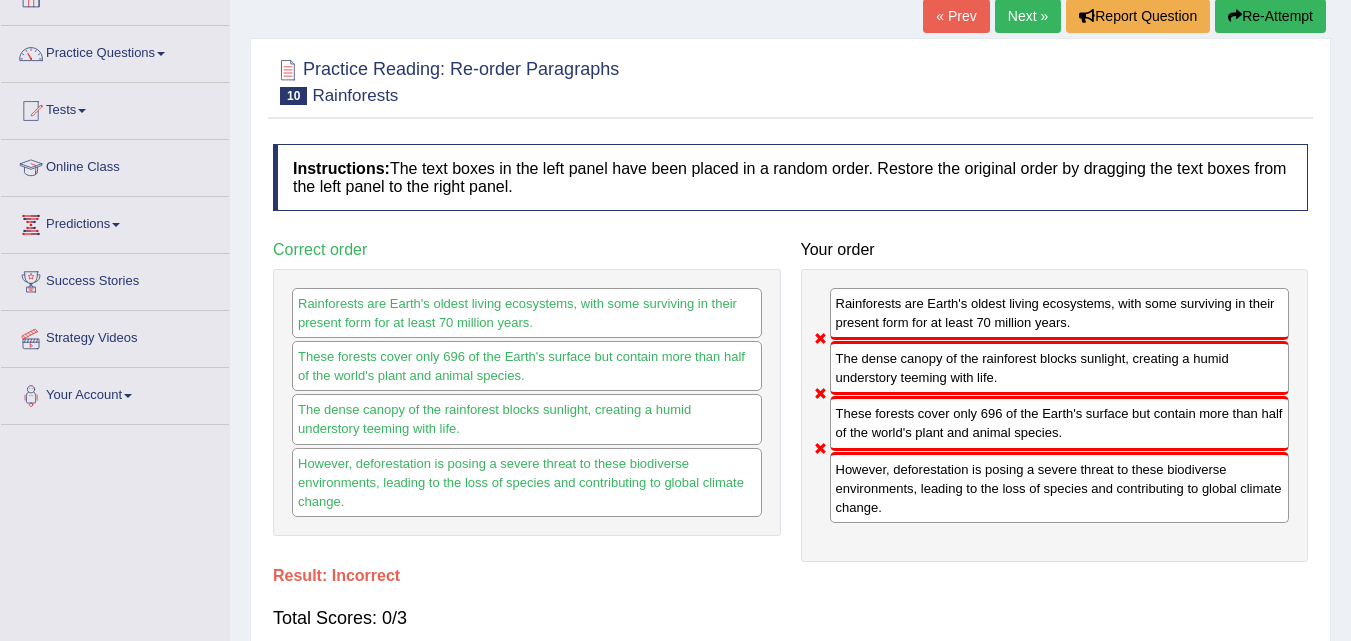 scroll, scrollTop: 9, scrollLeft: 0, axis: vertical 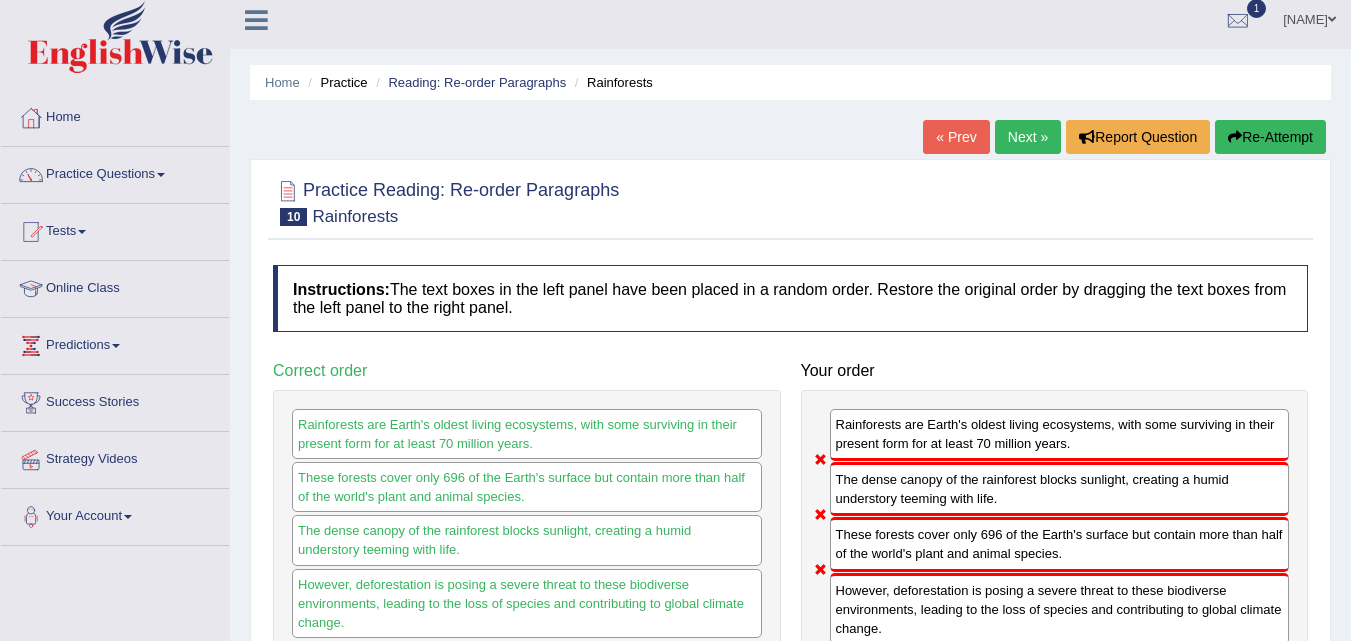 click on "Next »" at bounding box center (1028, 137) 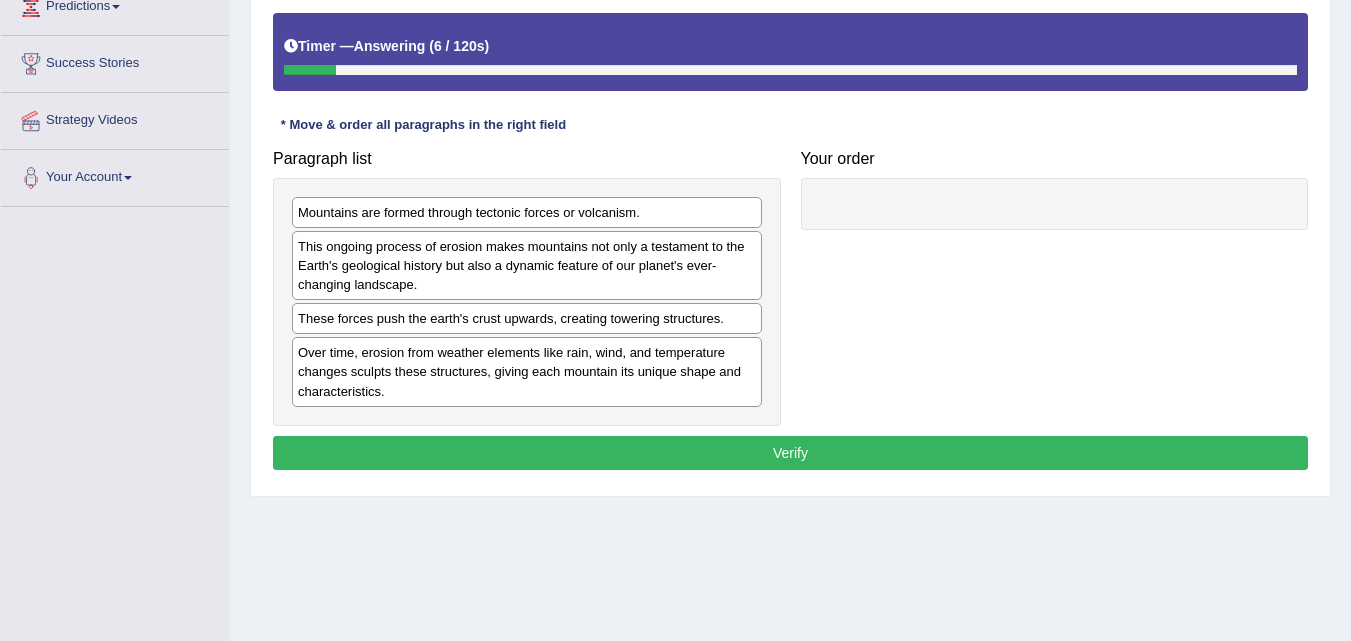 scroll, scrollTop: 348, scrollLeft: 0, axis: vertical 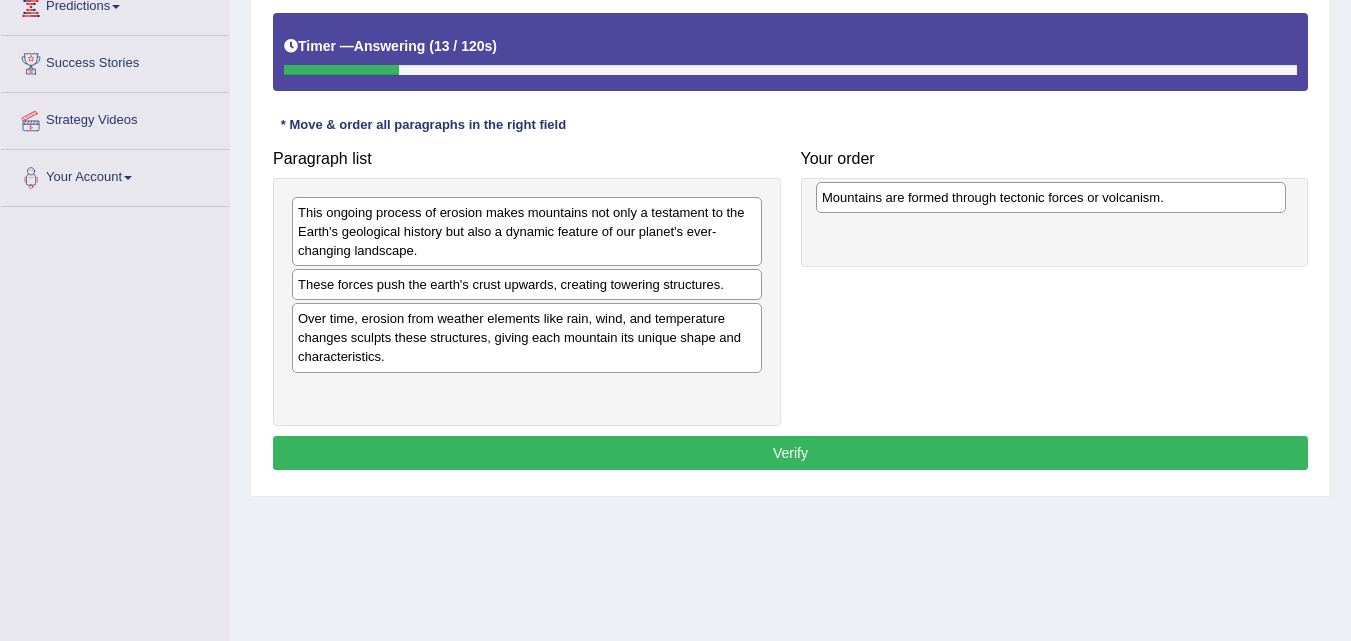 drag, startPoint x: 348, startPoint y: 218, endPoint x: 874, endPoint y: 203, distance: 526.2138 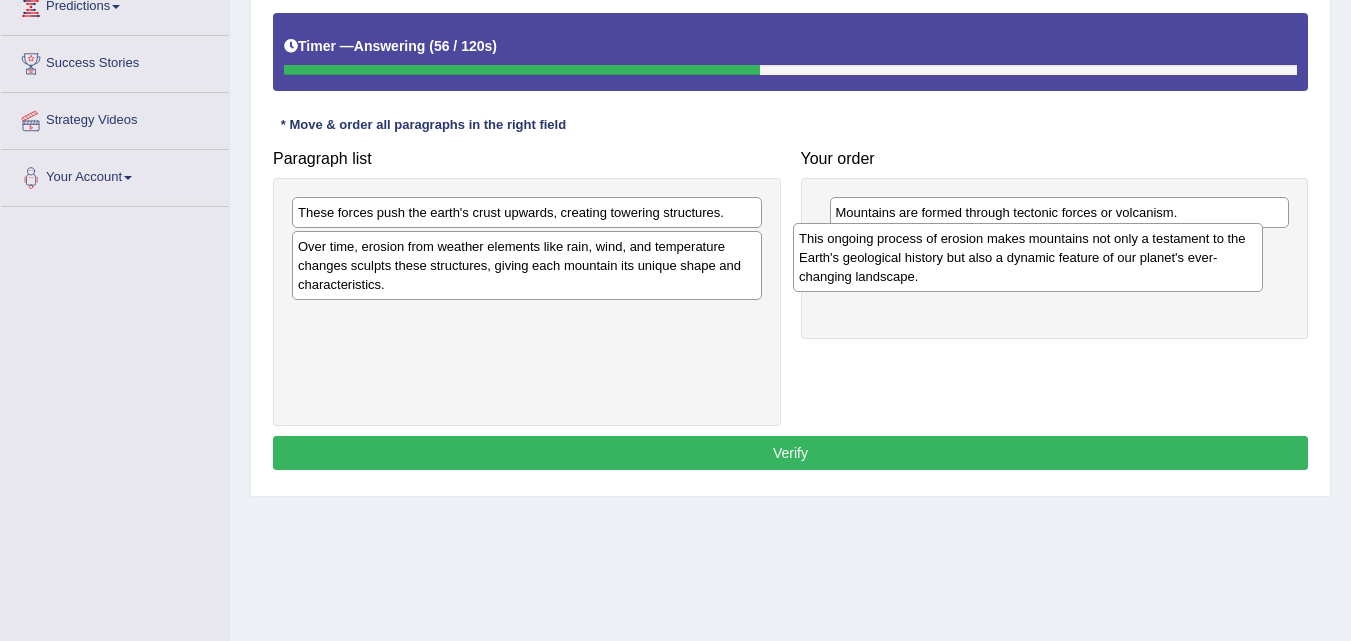 drag, startPoint x: 341, startPoint y: 249, endPoint x: 849, endPoint y: 275, distance: 508.66492 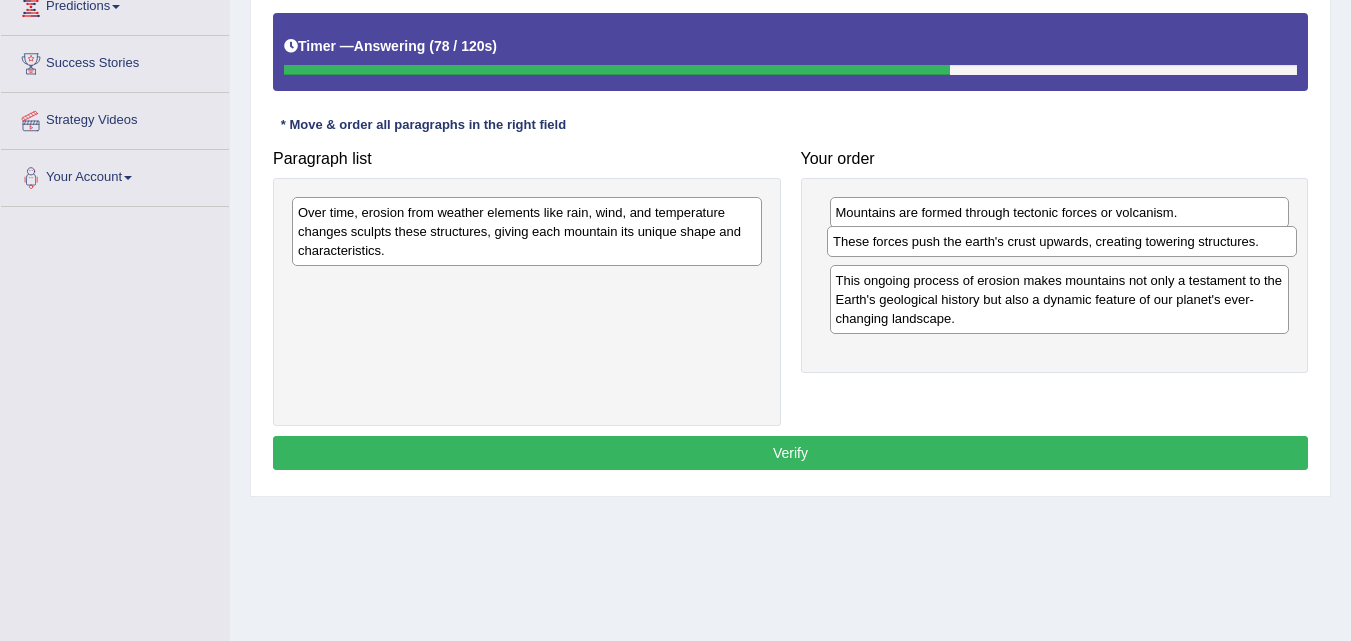 drag, startPoint x: 406, startPoint y: 223, endPoint x: 941, endPoint y: 252, distance: 535.7854 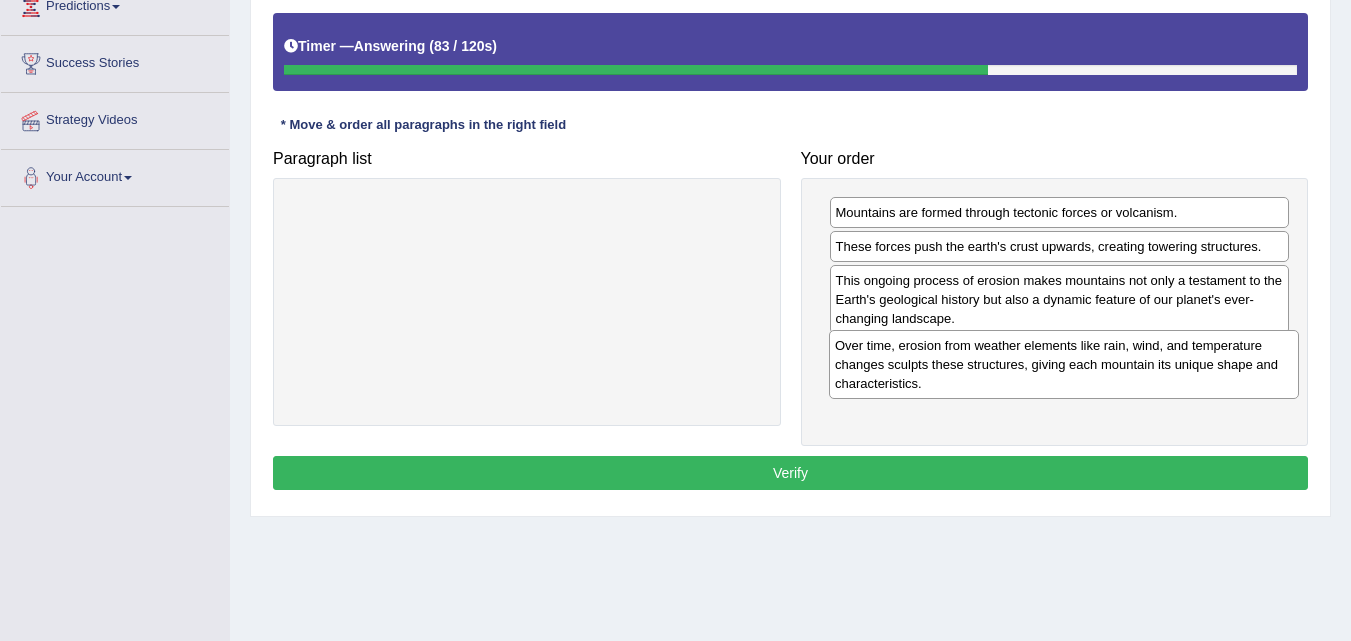 drag, startPoint x: 409, startPoint y: 235, endPoint x: 946, endPoint y: 368, distance: 553.2251 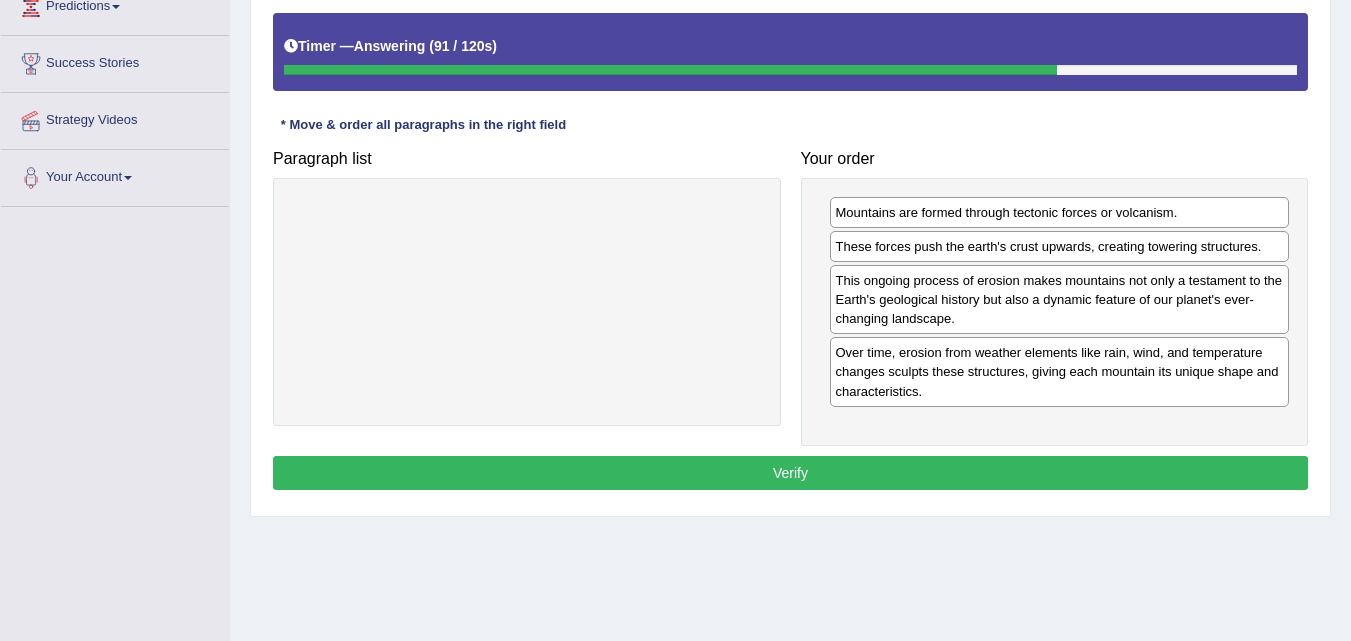 click on "Verify" at bounding box center (790, 473) 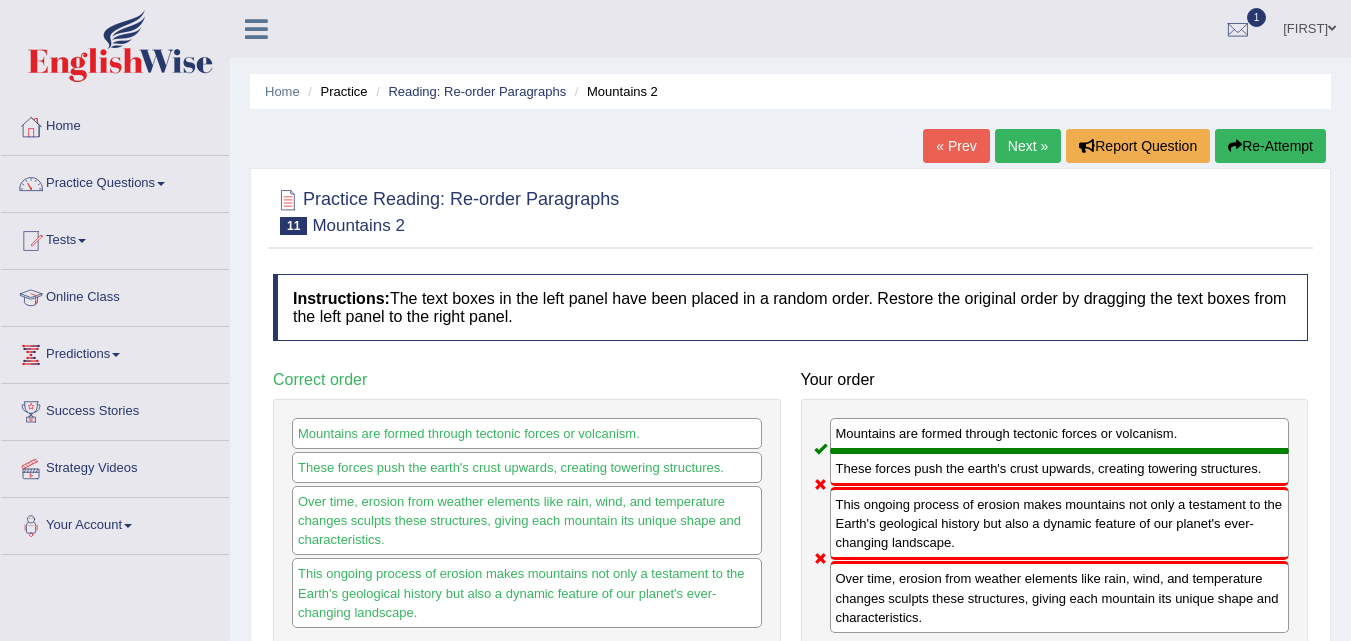 scroll, scrollTop: 100, scrollLeft: 0, axis: vertical 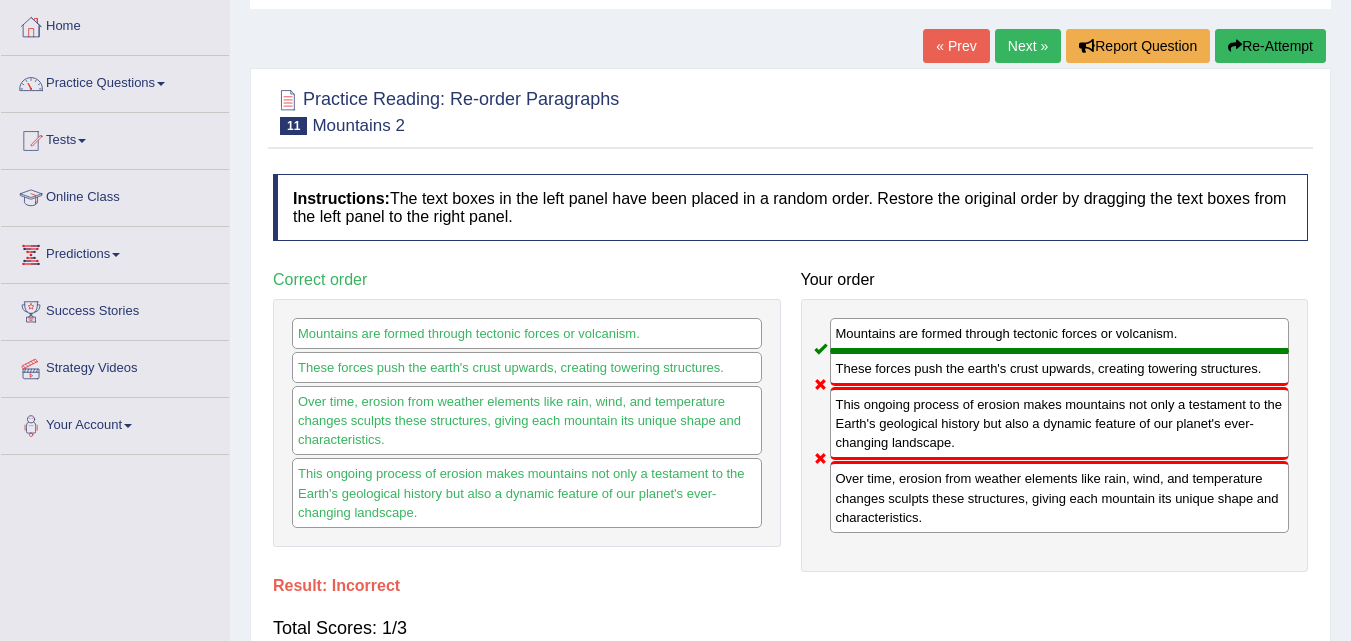 click on "Practice Questions" at bounding box center [115, 81] 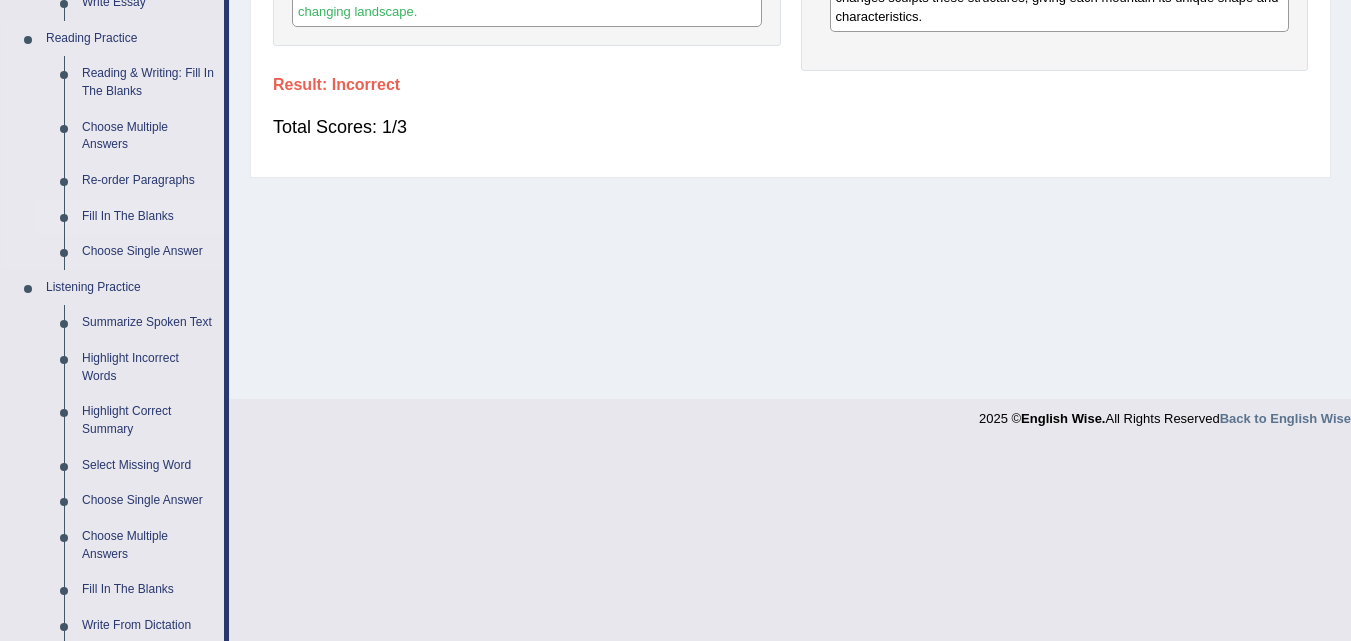 scroll, scrollTop: 600, scrollLeft: 0, axis: vertical 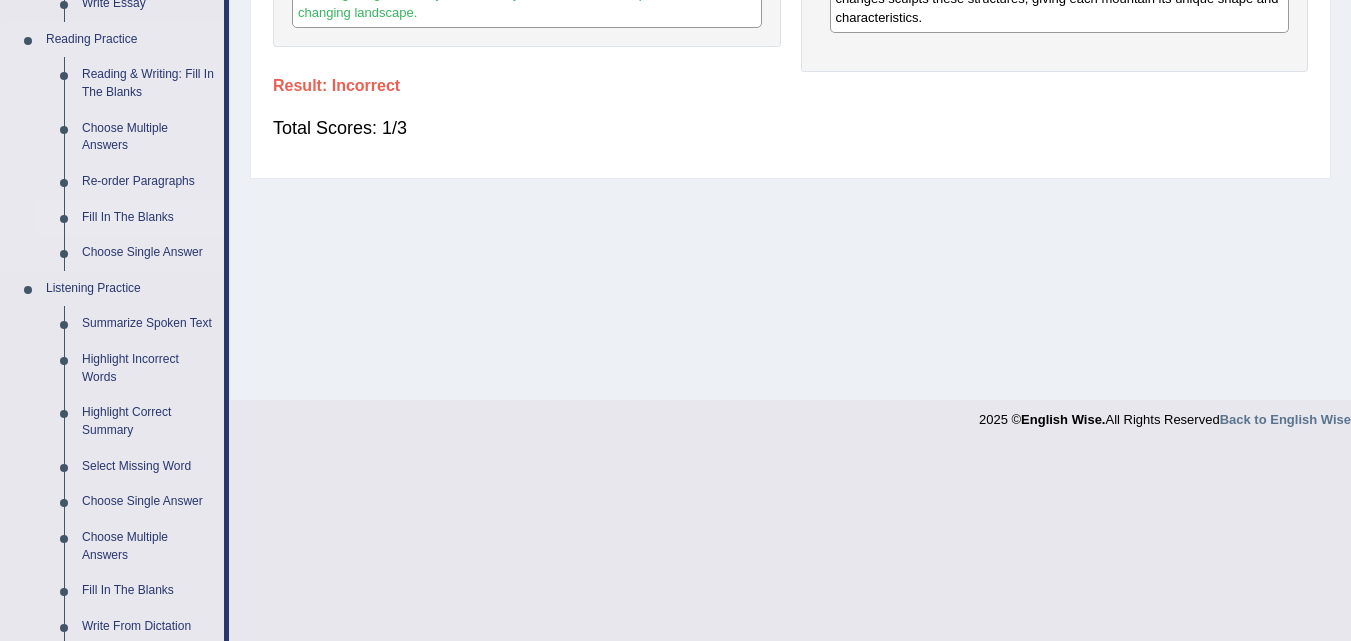 click on "Fill In The Blanks" at bounding box center [148, 218] 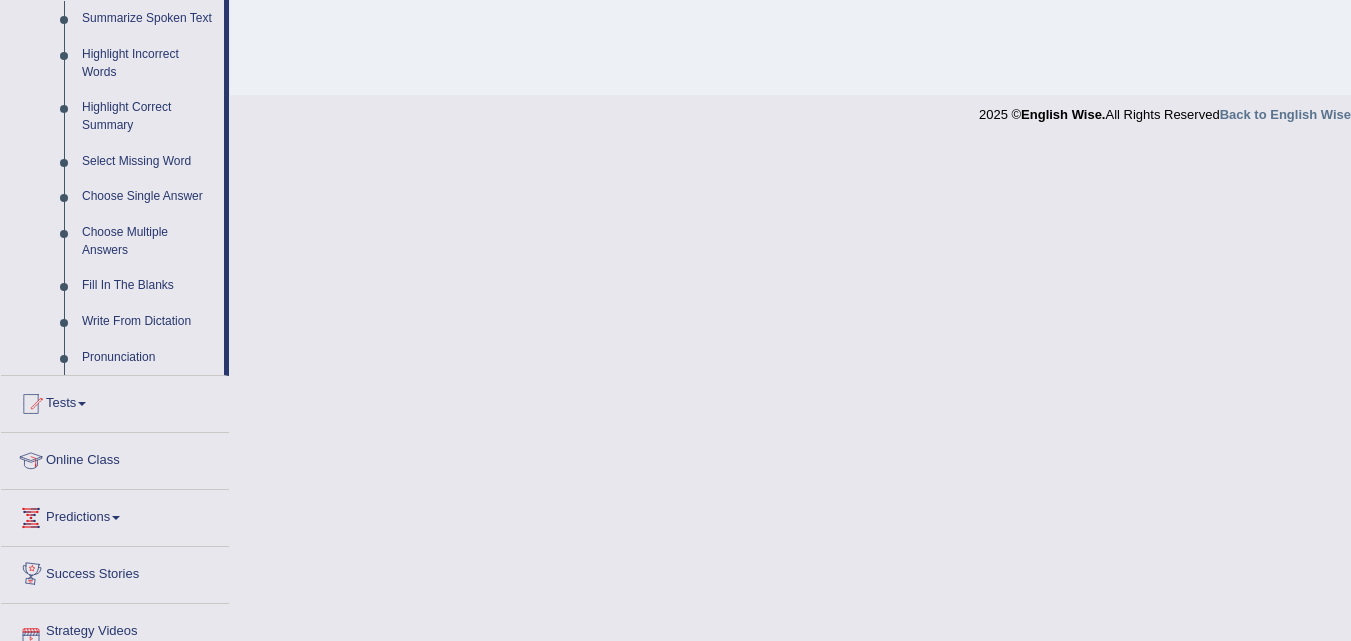 scroll, scrollTop: 983, scrollLeft: 0, axis: vertical 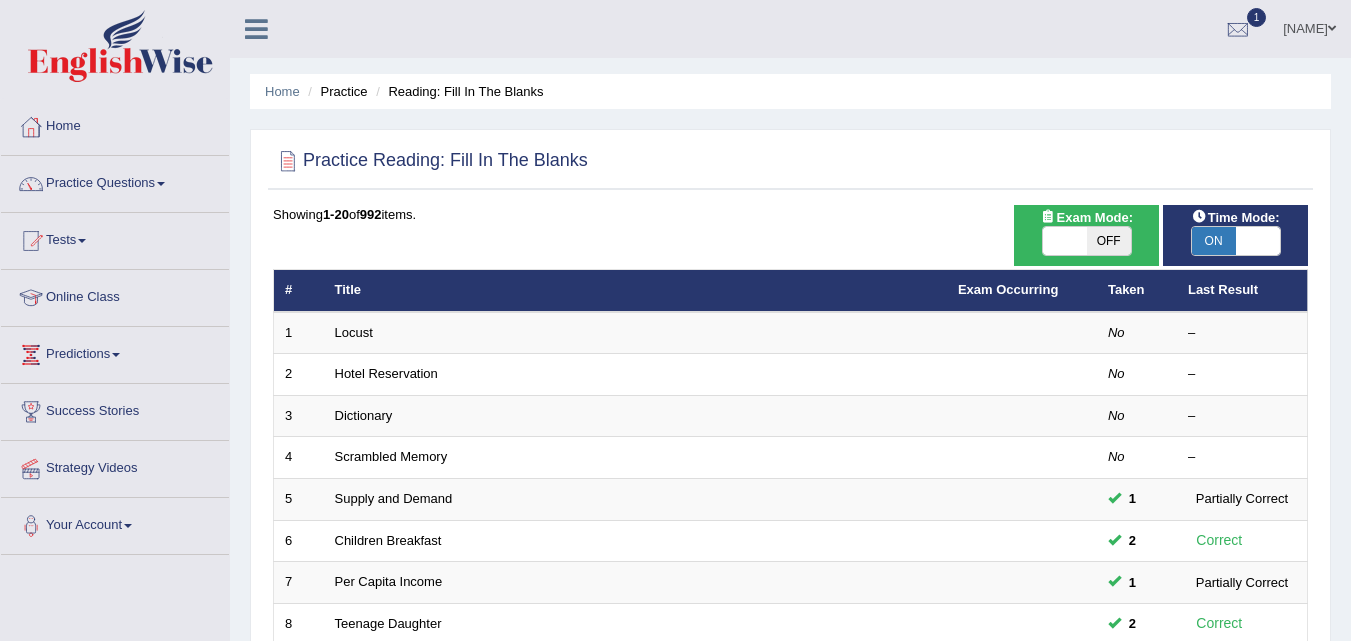 click on "ON" at bounding box center [1214, 241] 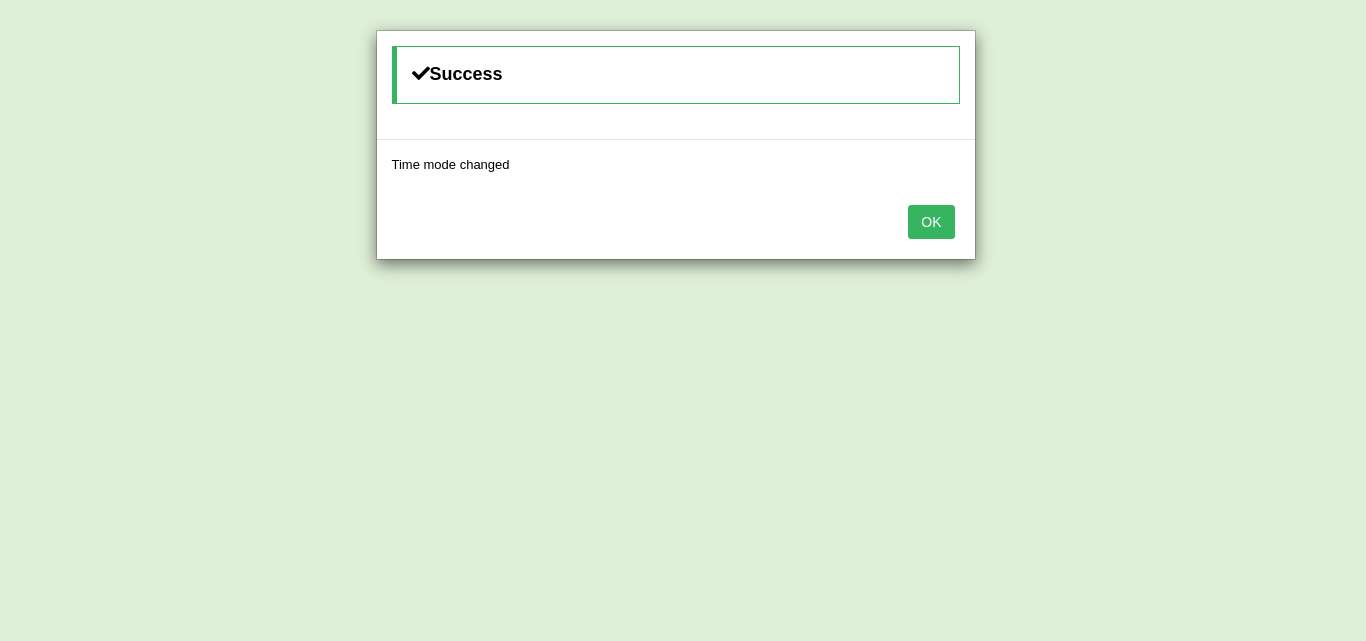 click on "Success Time mode changed OK" at bounding box center (683, 320) 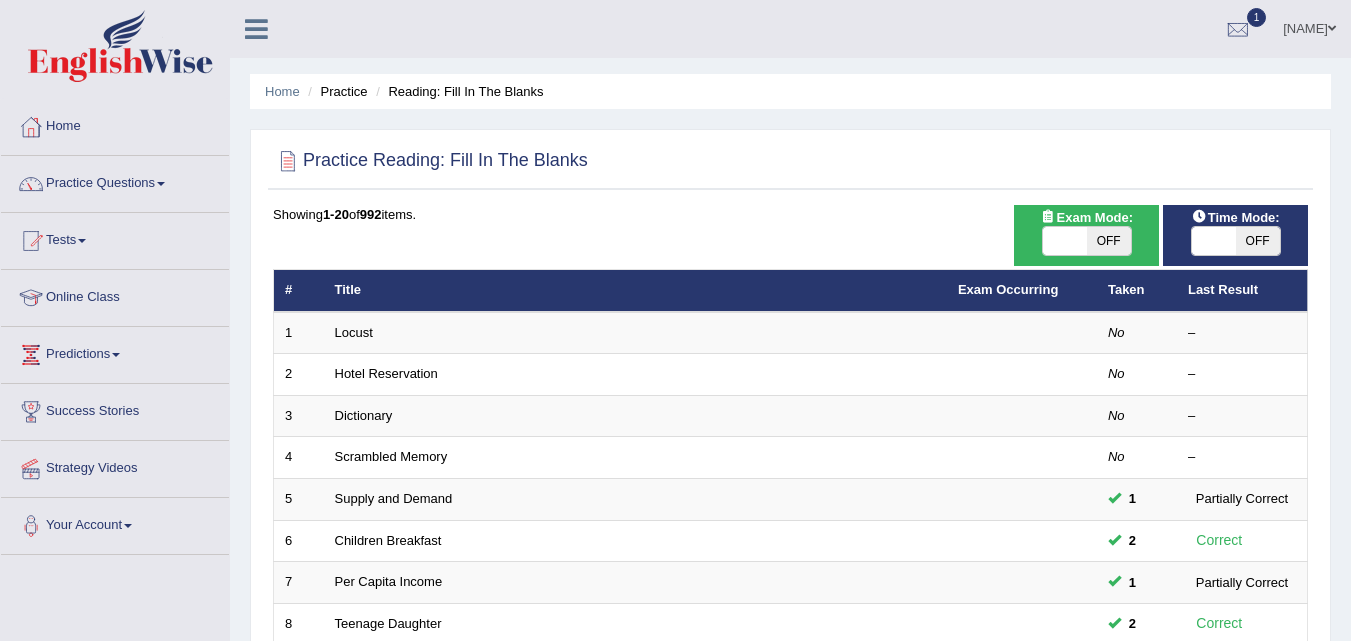 click on "ON   OFF" at bounding box center (1235, 241) 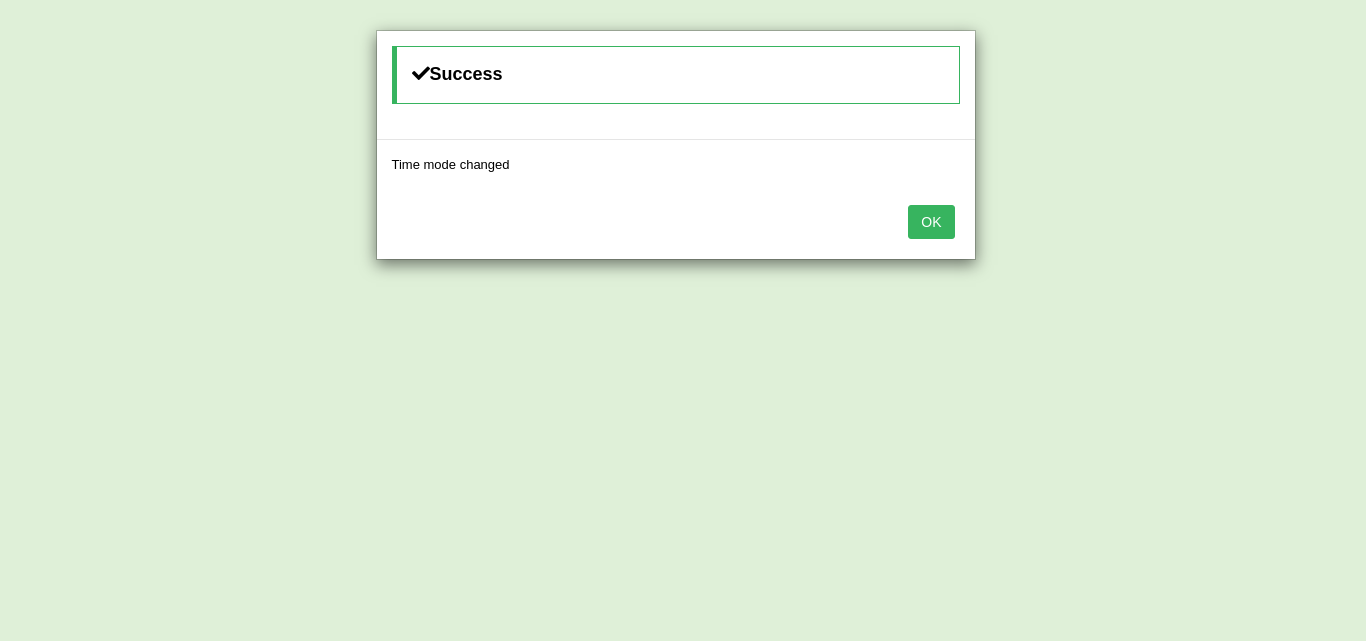 click on "OK" at bounding box center [931, 222] 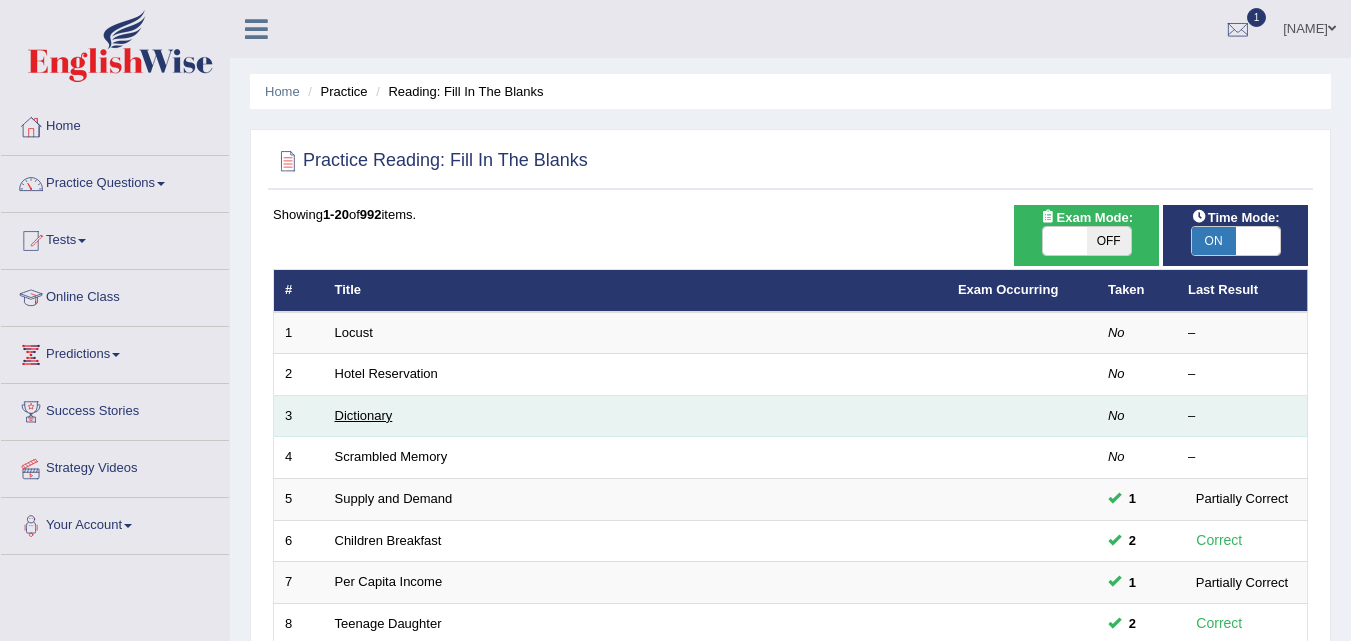 click on "Dictionary" at bounding box center [364, 415] 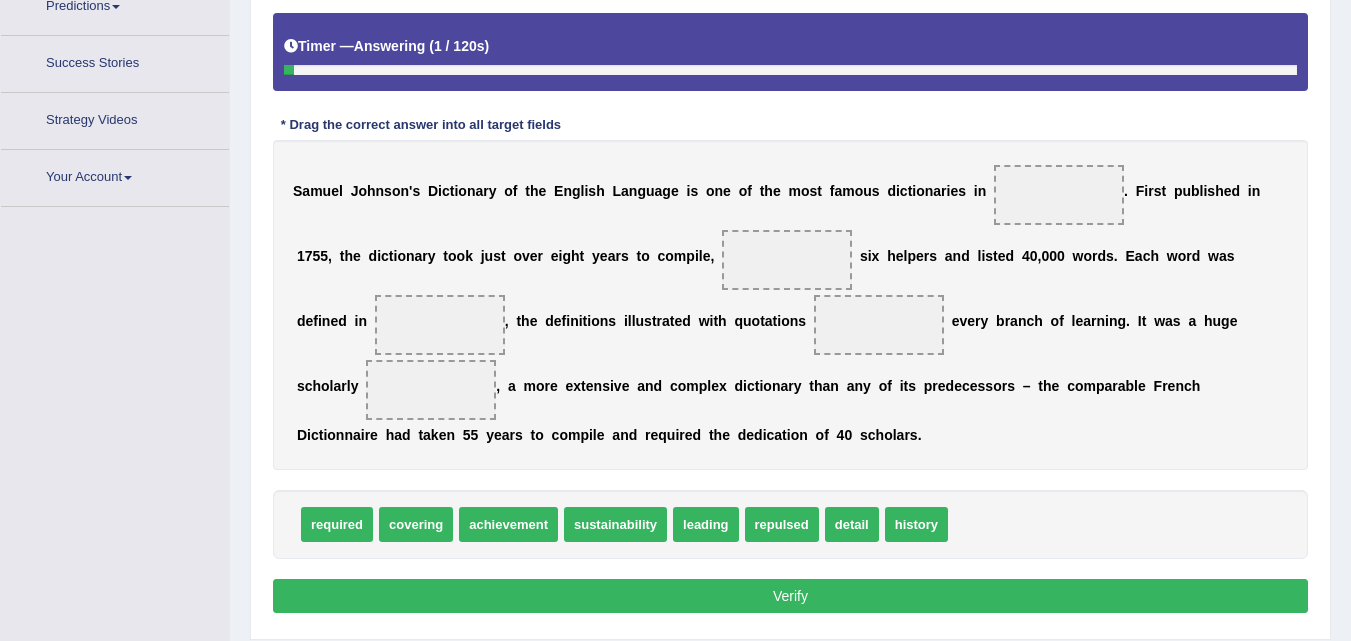 scroll, scrollTop: 348, scrollLeft: 0, axis: vertical 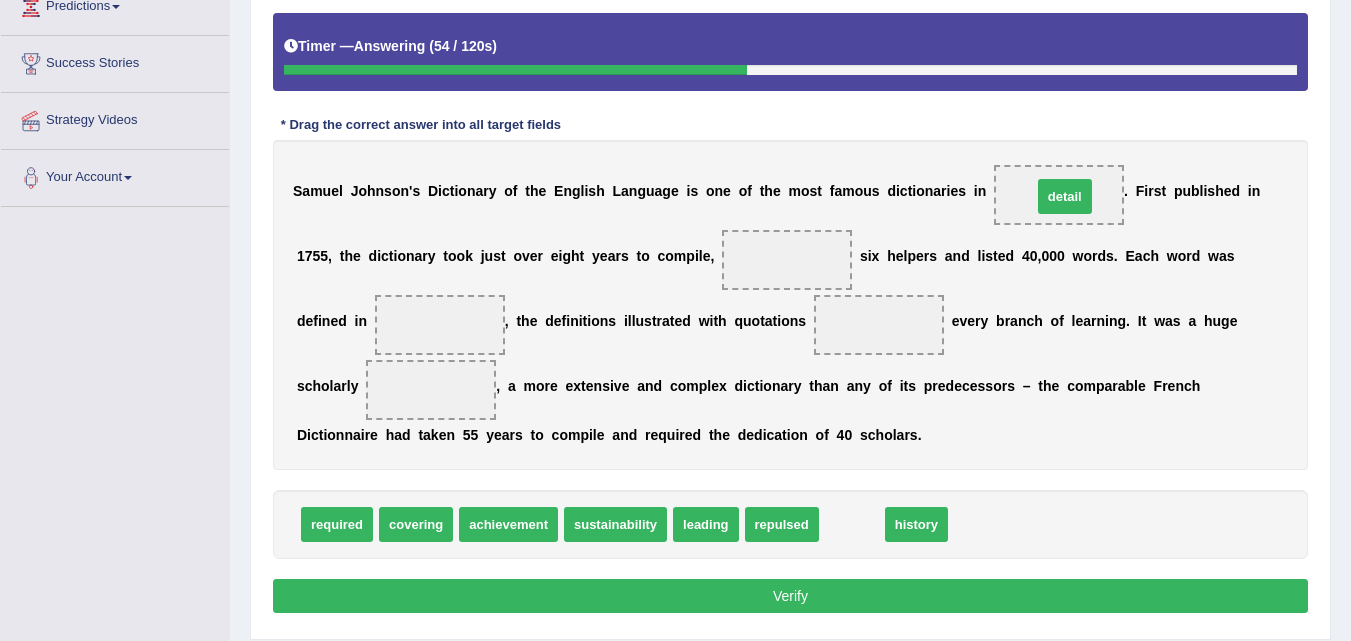drag, startPoint x: 852, startPoint y: 527, endPoint x: 1065, endPoint y: 199, distance: 391.09207 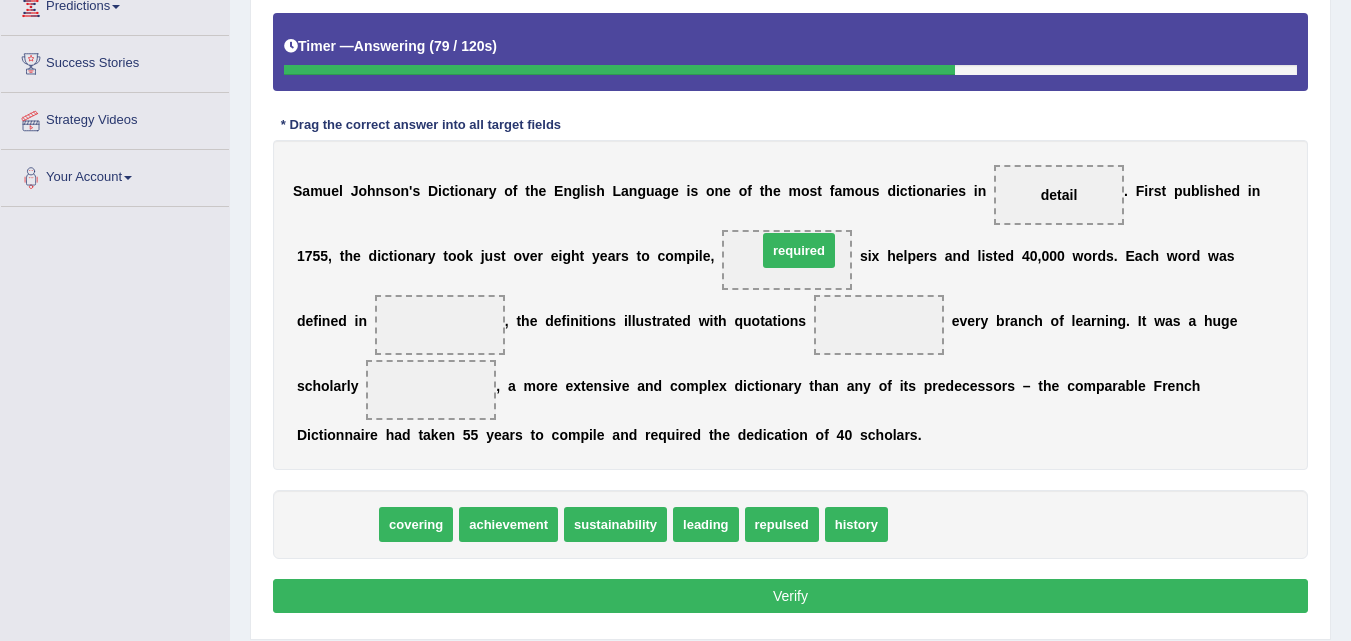 drag, startPoint x: 443, startPoint y: 474, endPoint x: 815, endPoint y: 260, distance: 429.162 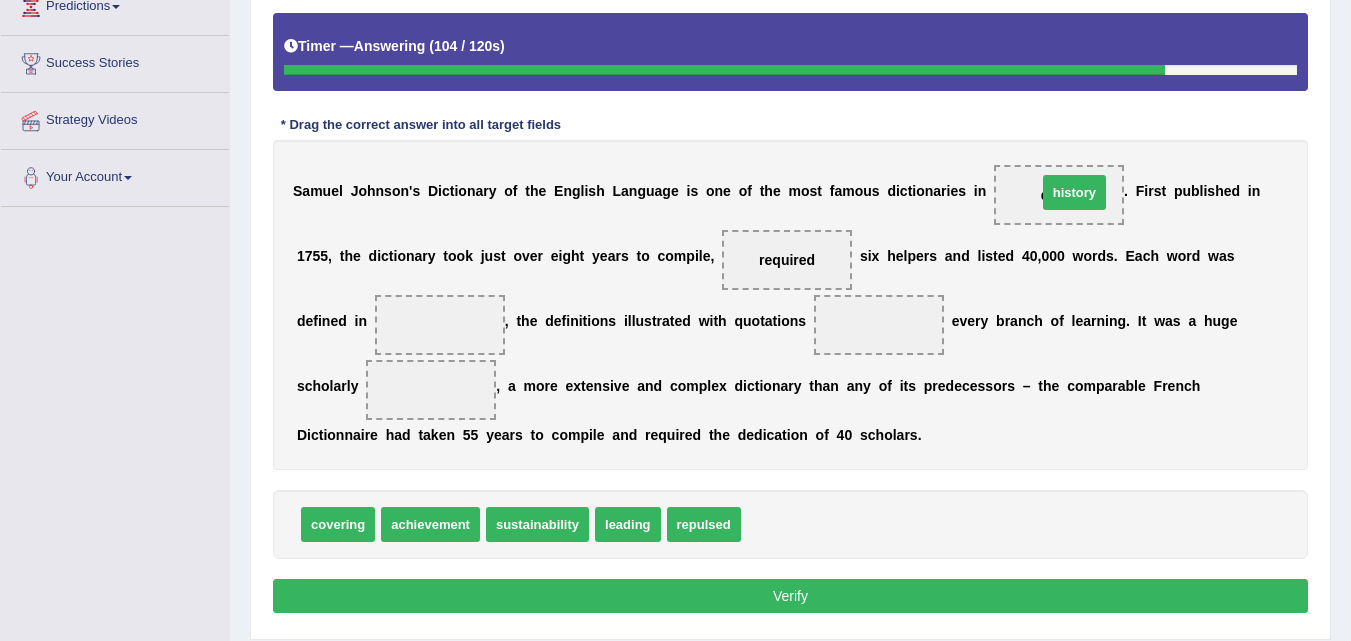 drag, startPoint x: 784, startPoint y: 529, endPoint x: 1080, endPoint y: 197, distance: 444.79208 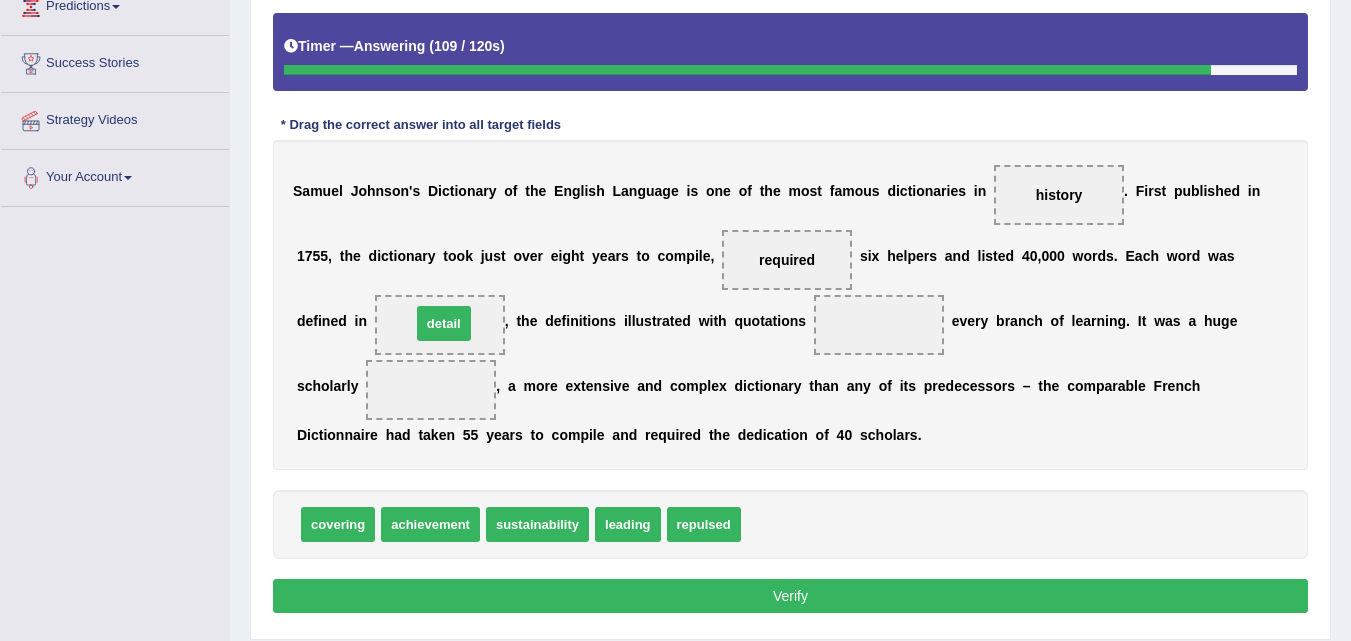 drag, startPoint x: 774, startPoint y: 529, endPoint x: 444, endPoint y: 328, distance: 386.39487 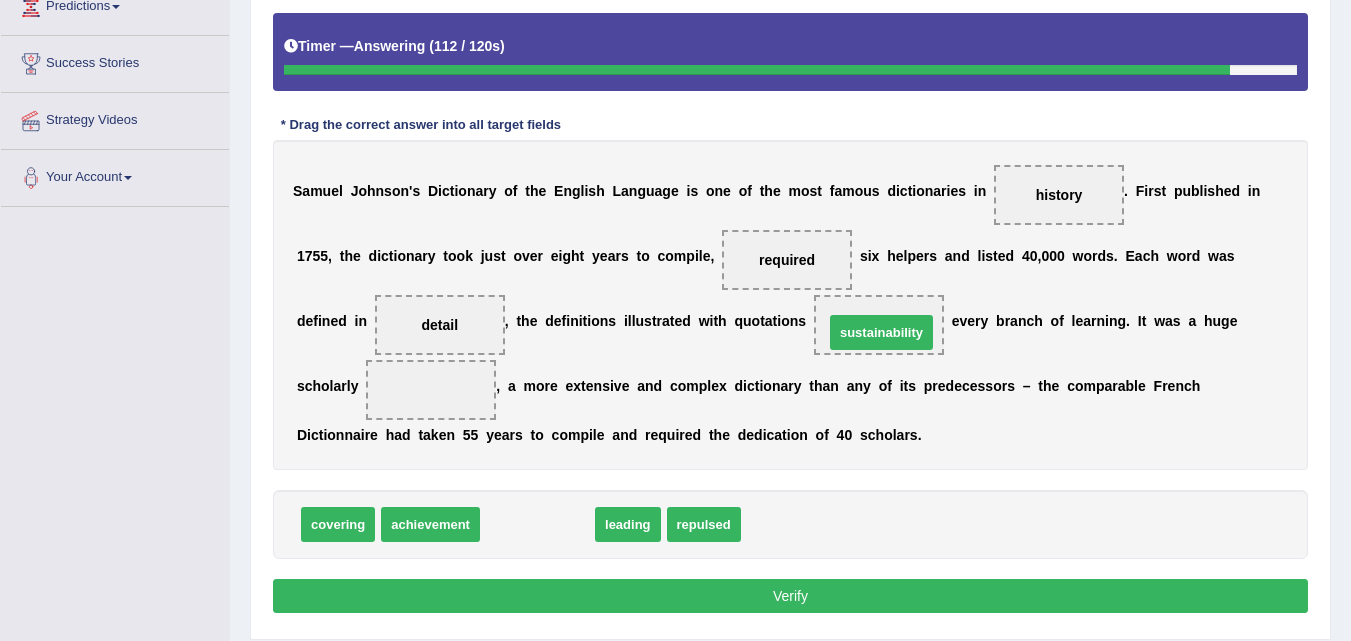 drag, startPoint x: 517, startPoint y: 530, endPoint x: 861, endPoint y: 338, distance: 393.9543 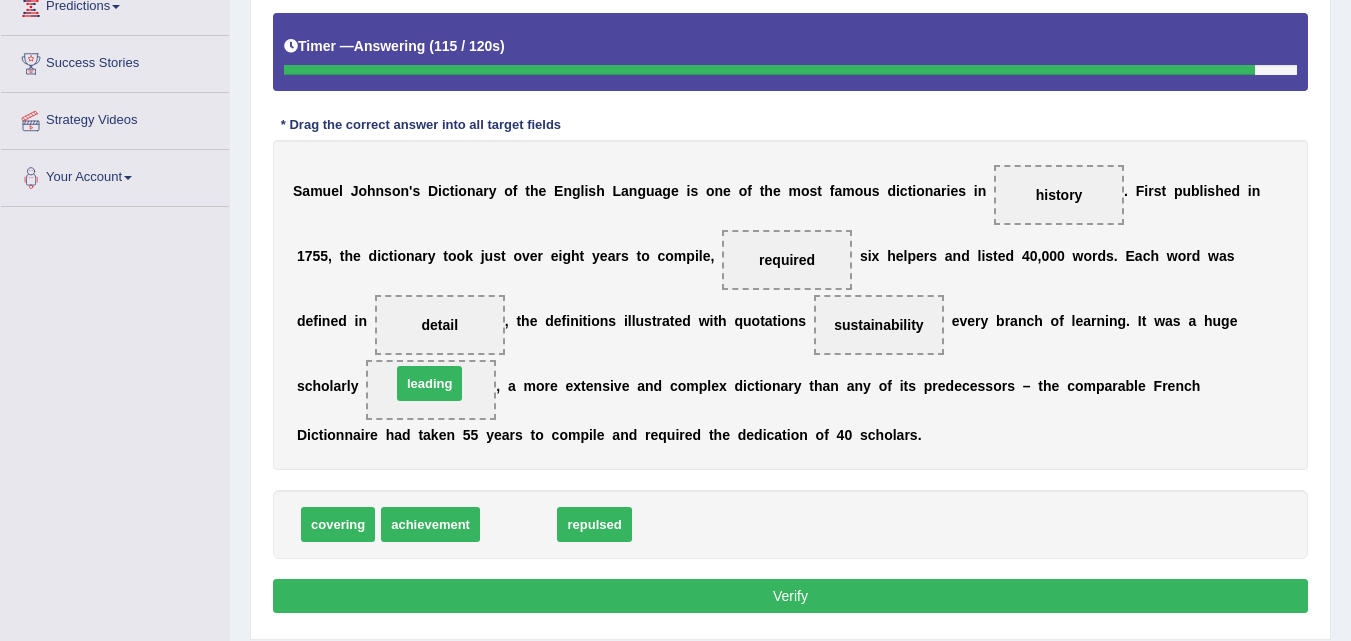 drag, startPoint x: 527, startPoint y: 528, endPoint x: 438, endPoint y: 387, distance: 166.73932 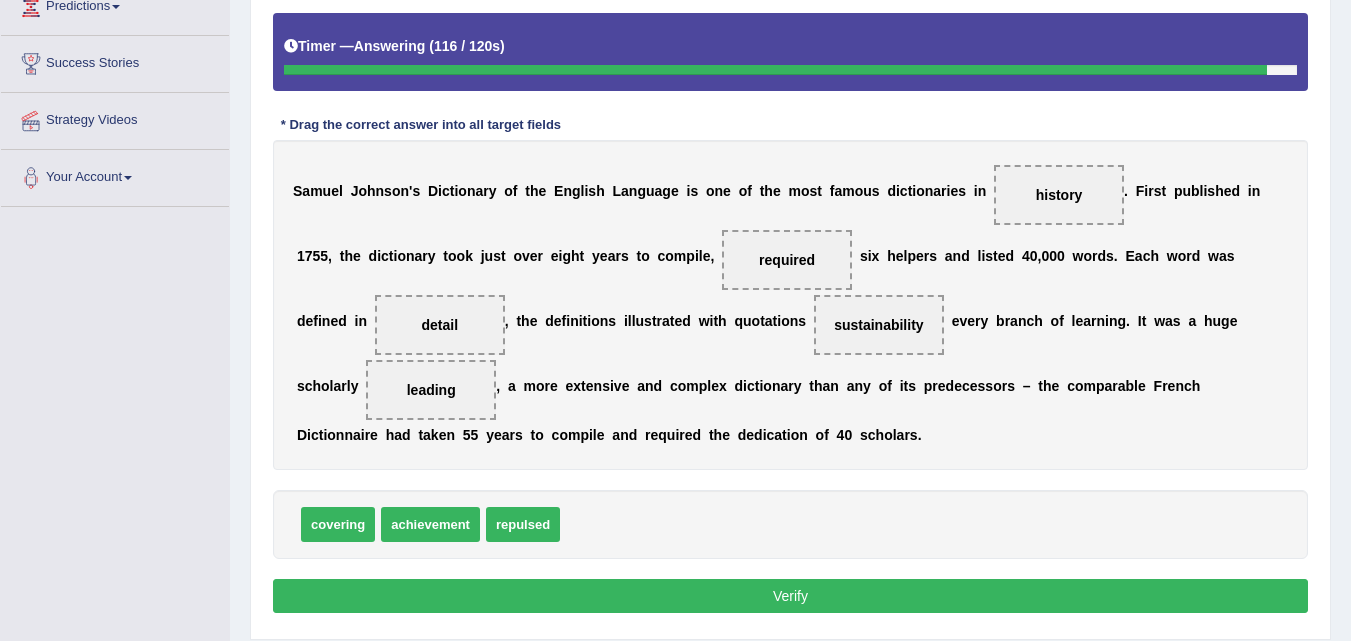 click on "Verify" at bounding box center [790, 596] 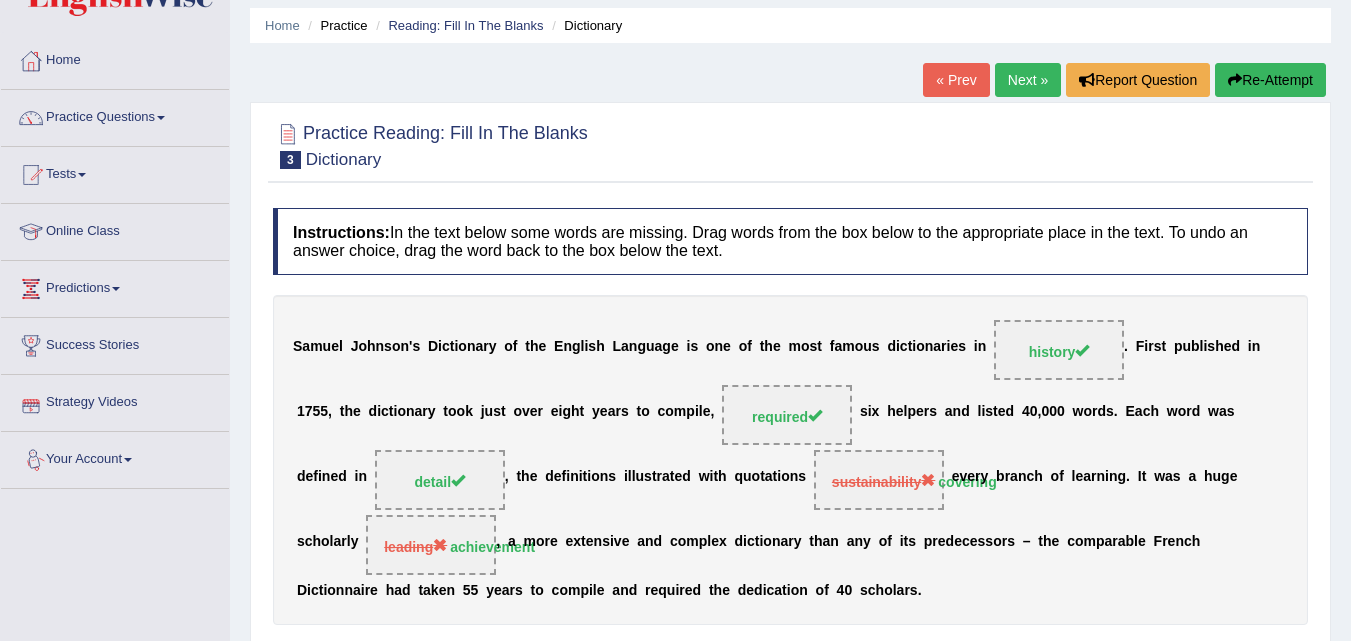 scroll, scrollTop: 9, scrollLeft: 0, axis: vertical 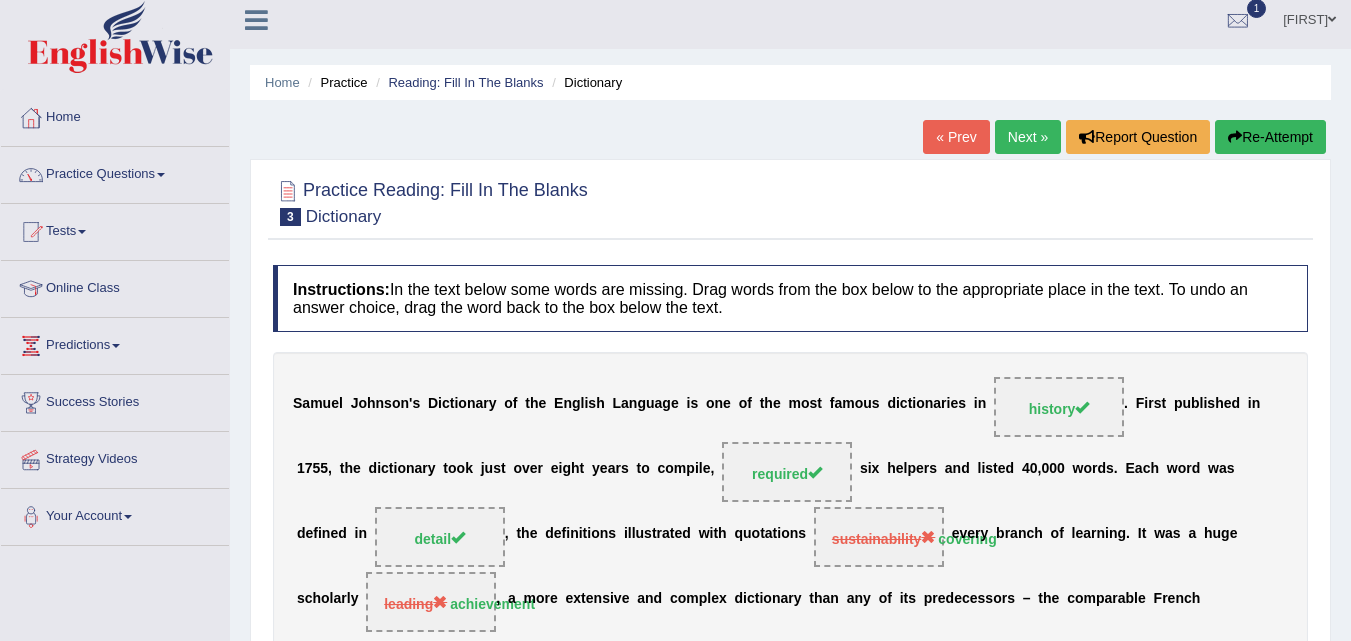 click on "Practice Questions" at bounding box center [115, 172] 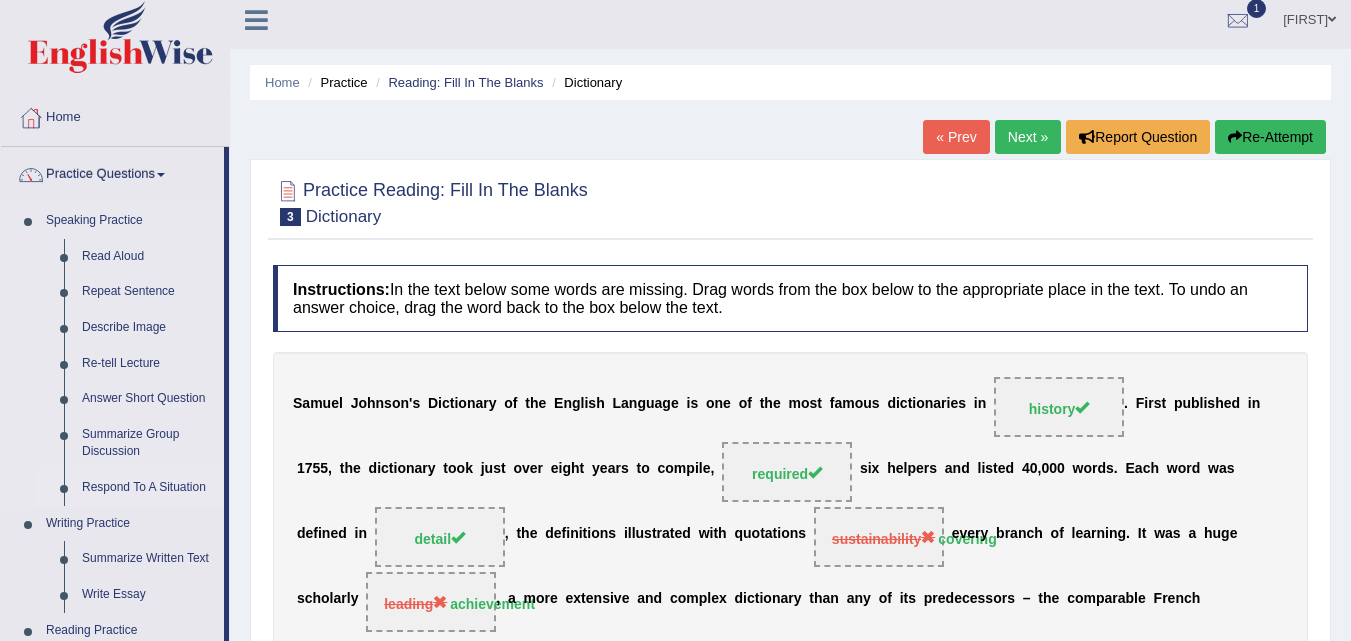 click on "Respond To A Situation" at bounding box center (148, 488) 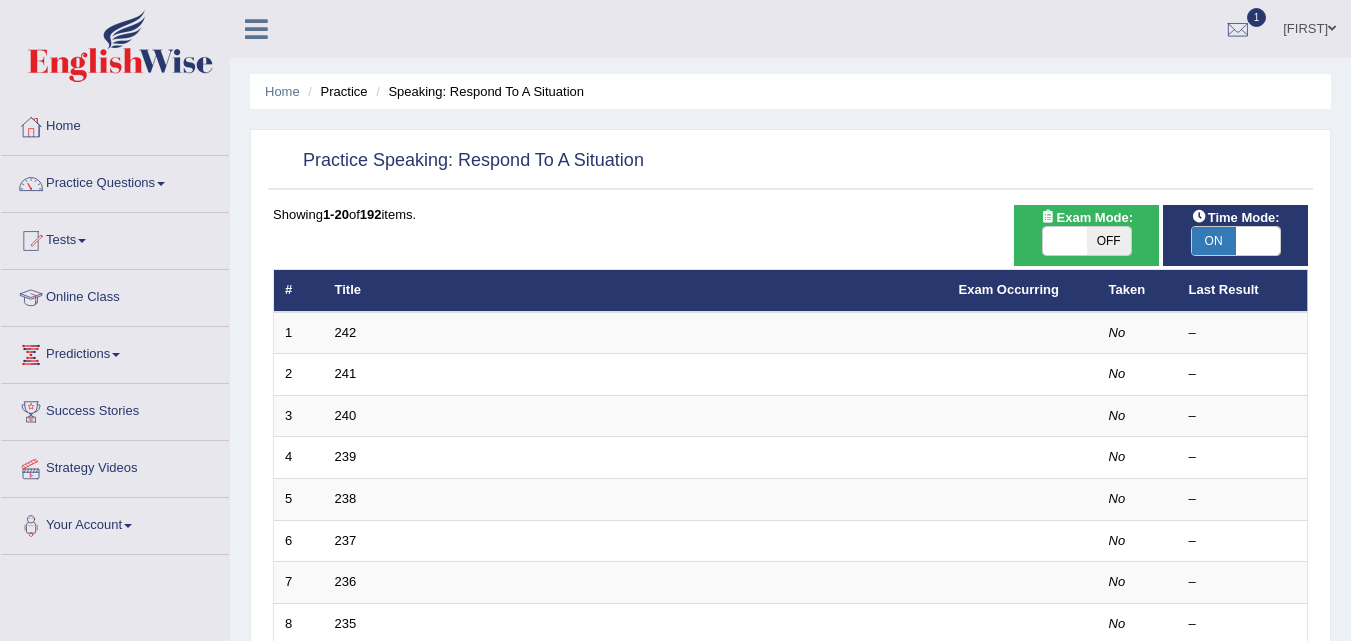 scroll, scrollTop: 0, scrollLeft: 0, axis: both 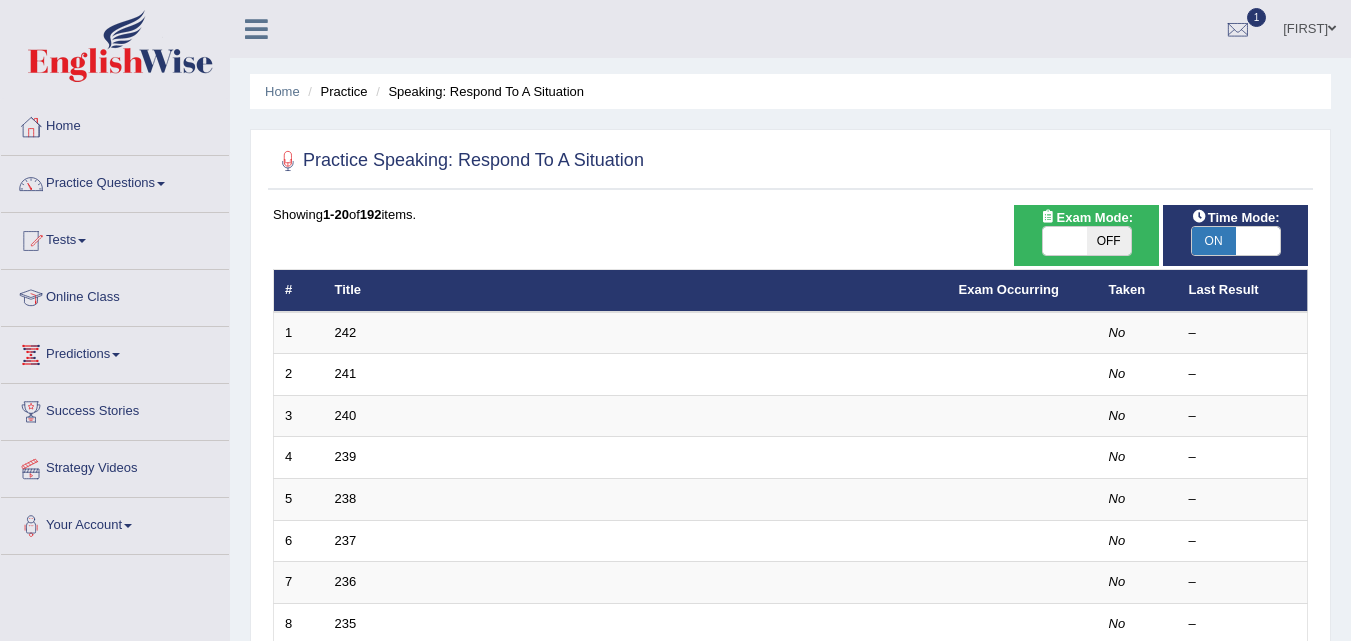 click at bounding box center (1258, 241) 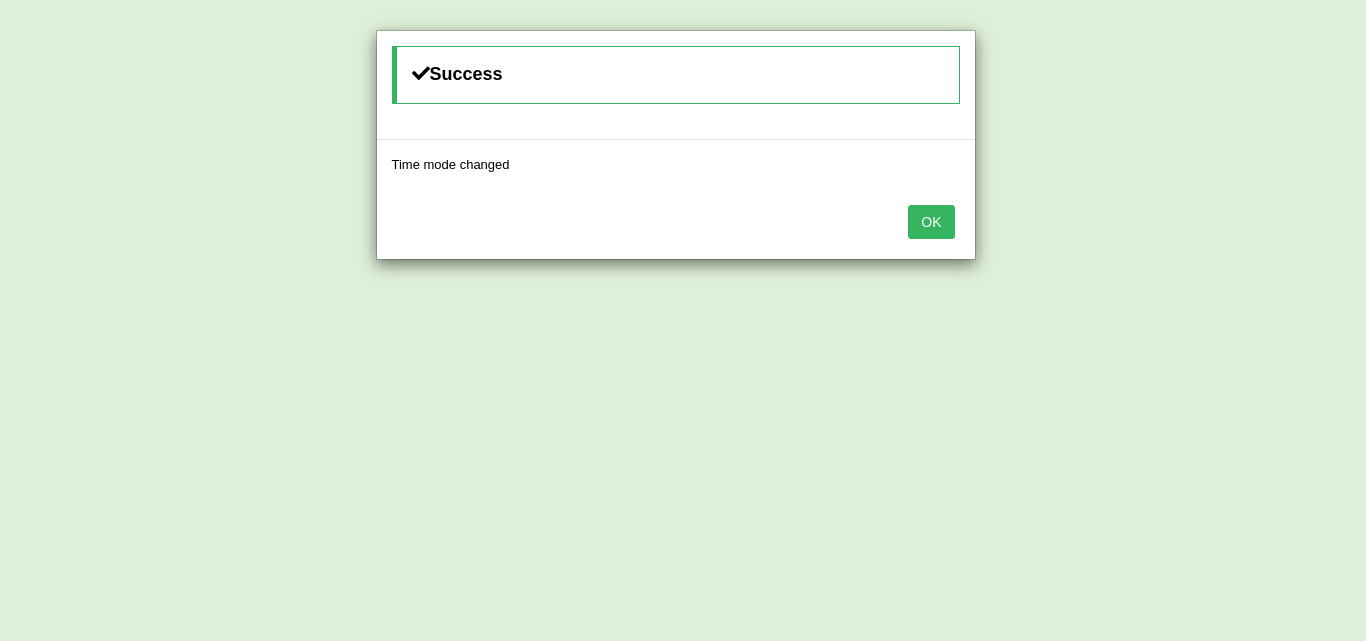 click on "OK" at bounding box center (931, 222) 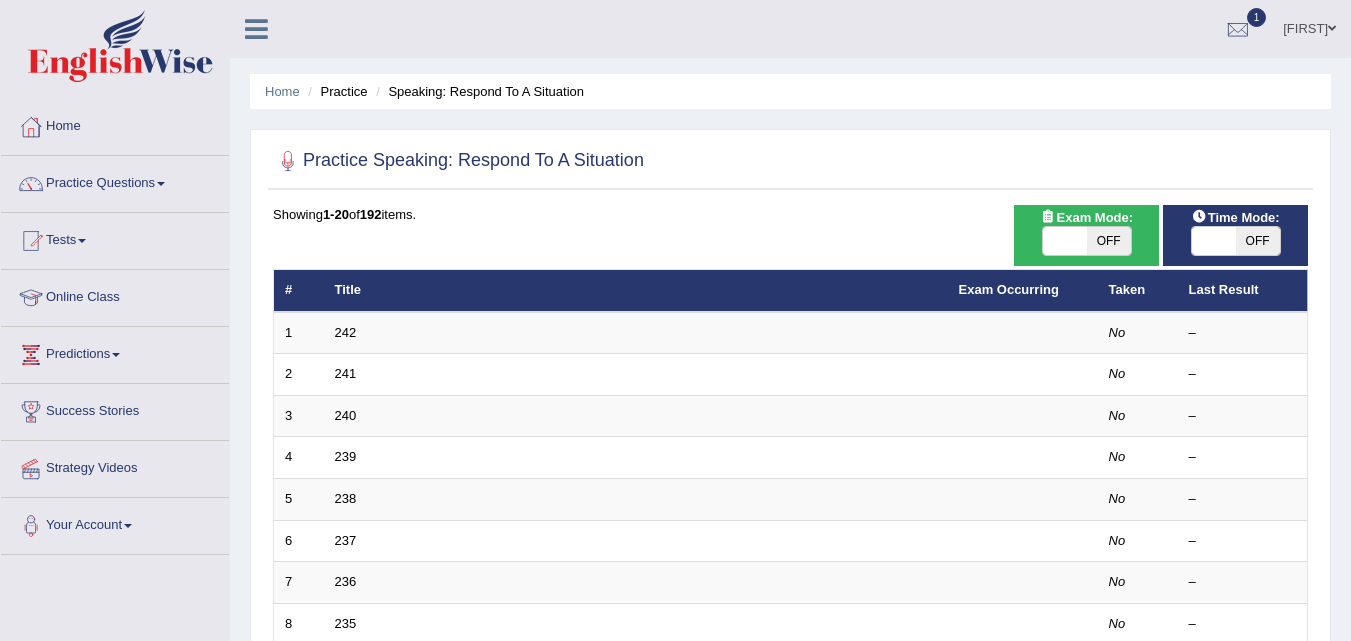 drag, startPoint x: 0, startPoint y: 512, endPoint x: 10, endPoint y: 521, distance: 13.453624 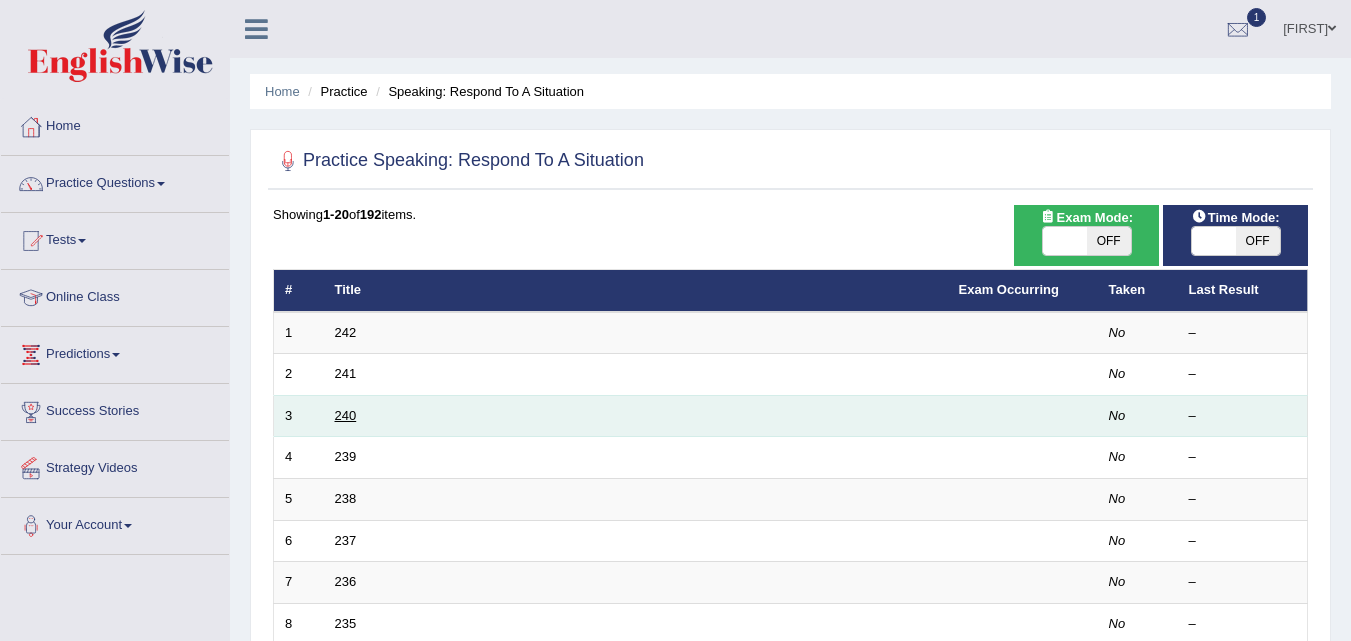 click on "240" at bounding box center [346, 415] 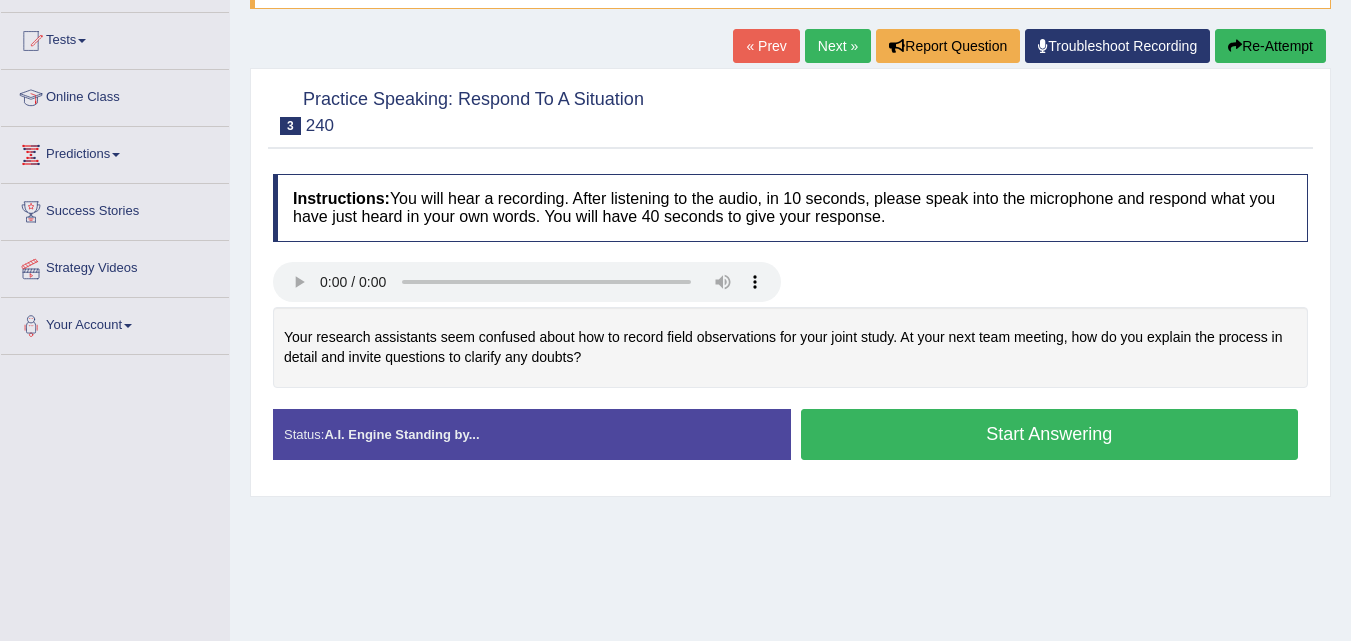 scroll, scrollTop: 200, scrollLeft: 0, axis: vertical 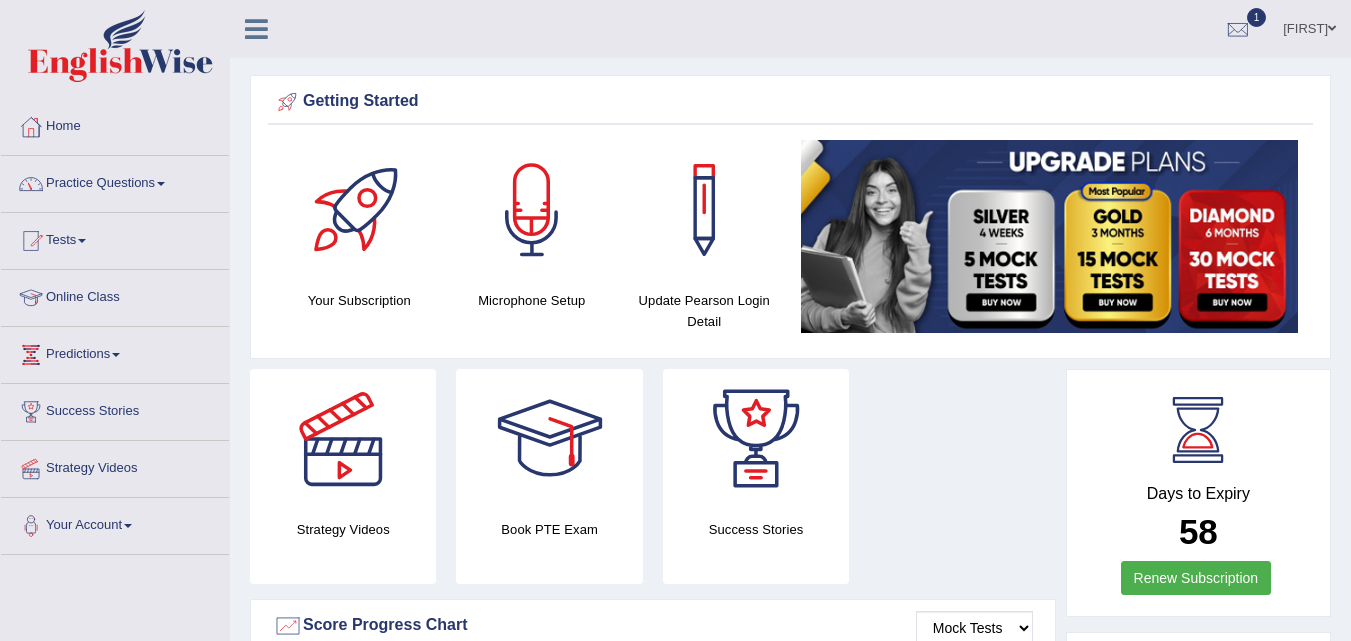 click on "Practice Questions" at bounding box center [115, 181] 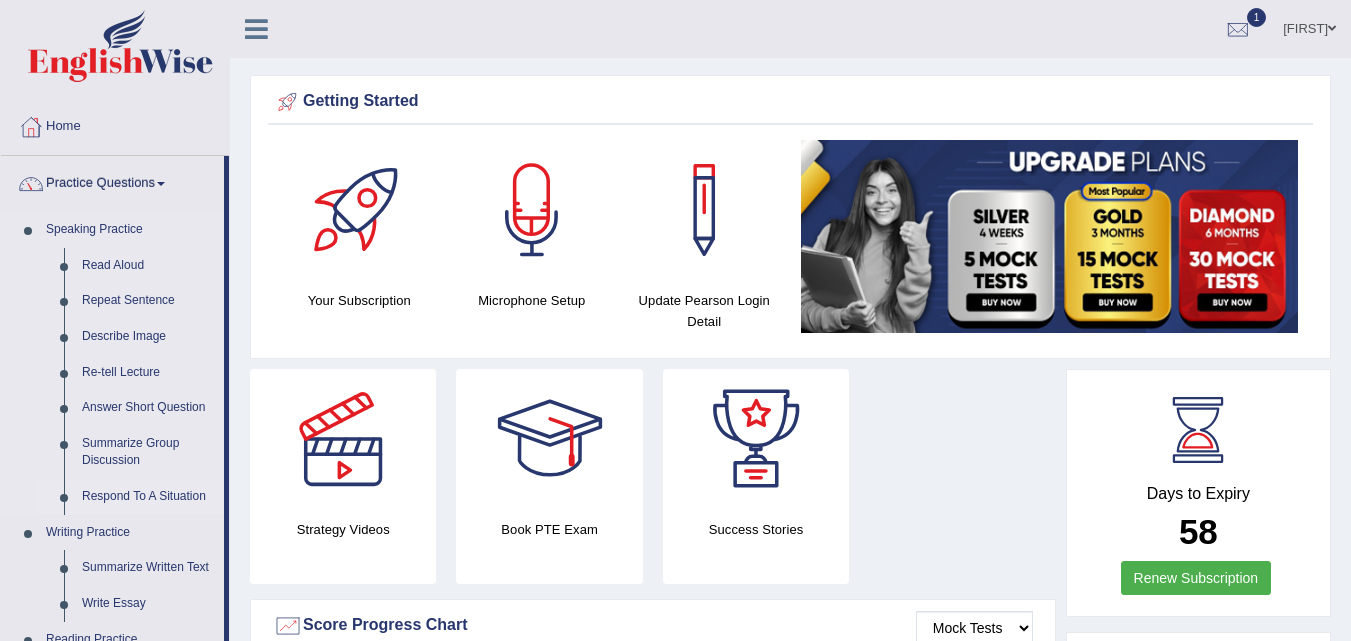 click on "Respond To A Situation" at bounding box center (148, 497) 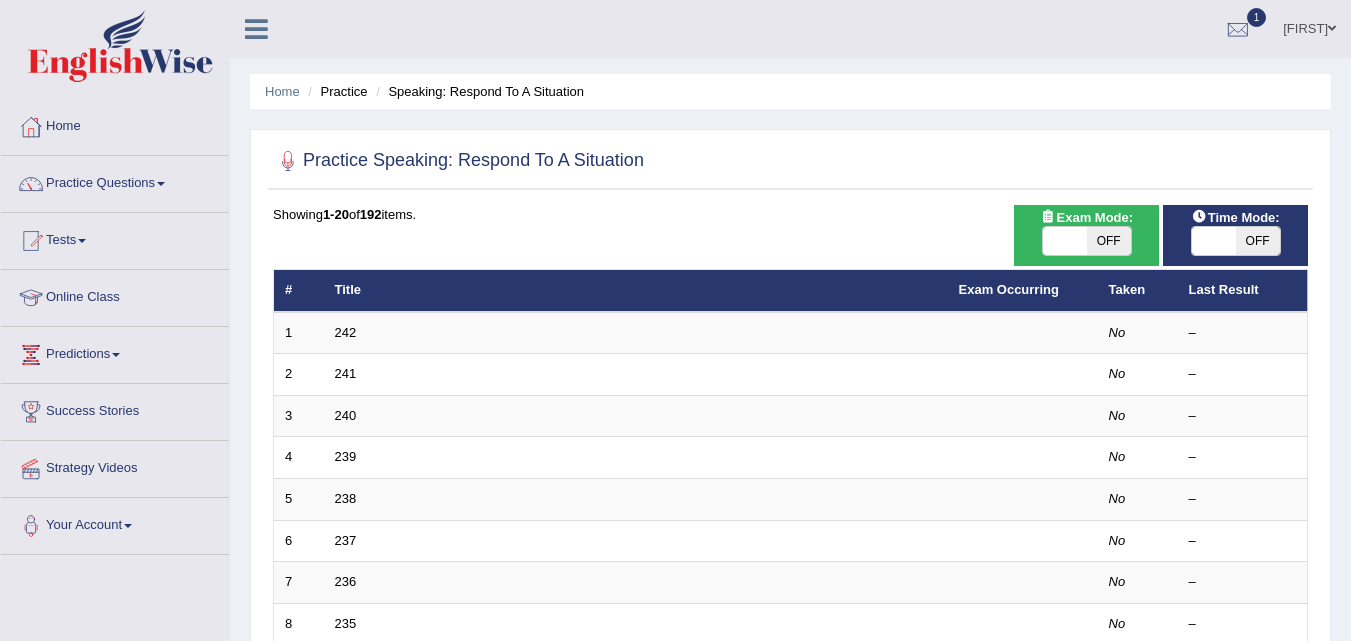 scroll, scrollTop: 0, scrollLeft: 0, axis: both 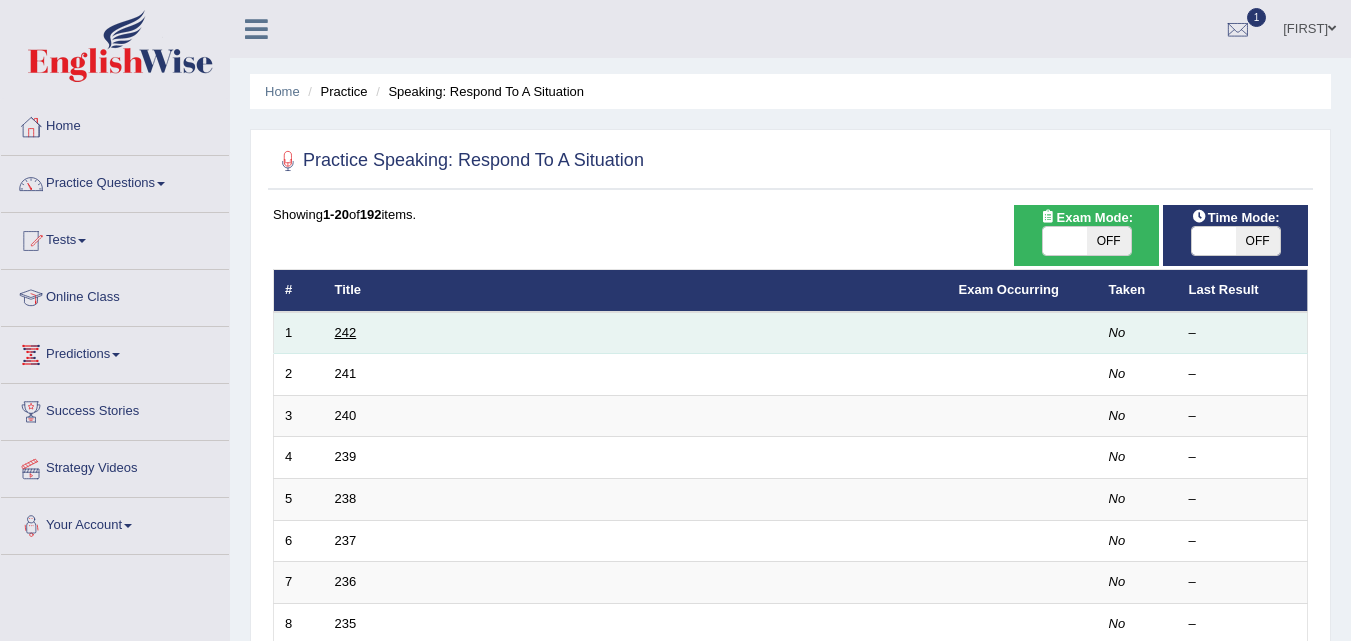 click on "242" at bounding box center (346, 332) 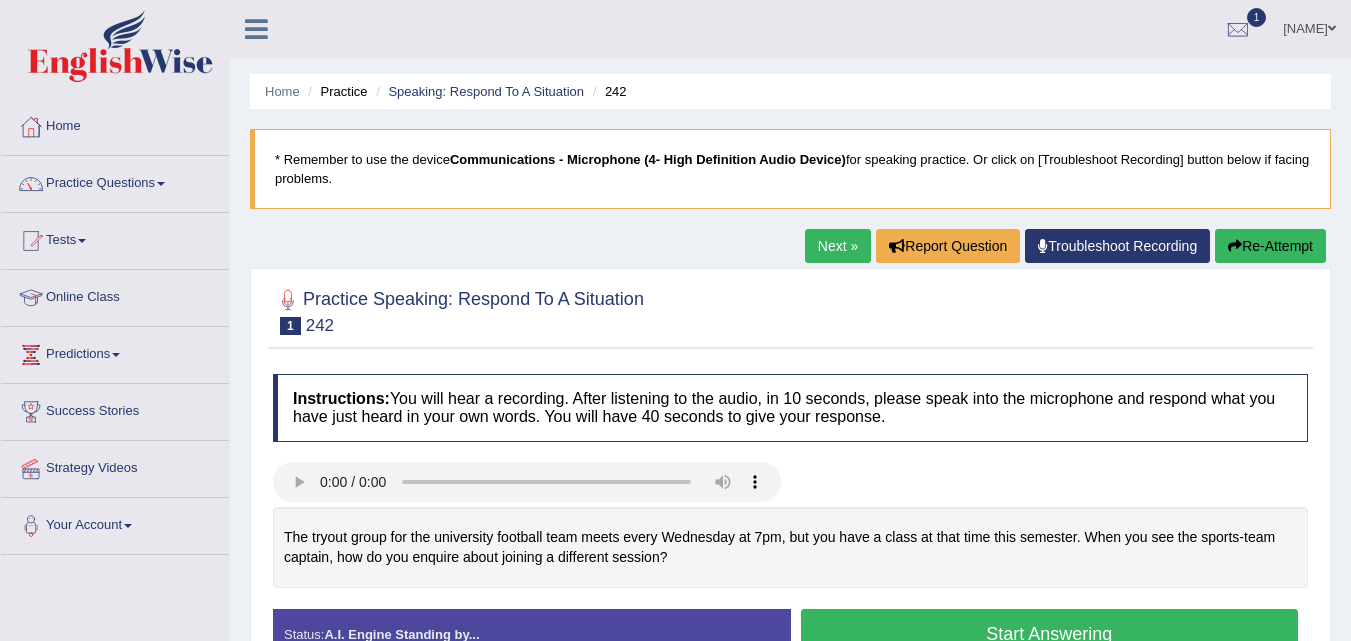 scroll, scrollTop: 0, scrollLeft: 0, axis: both 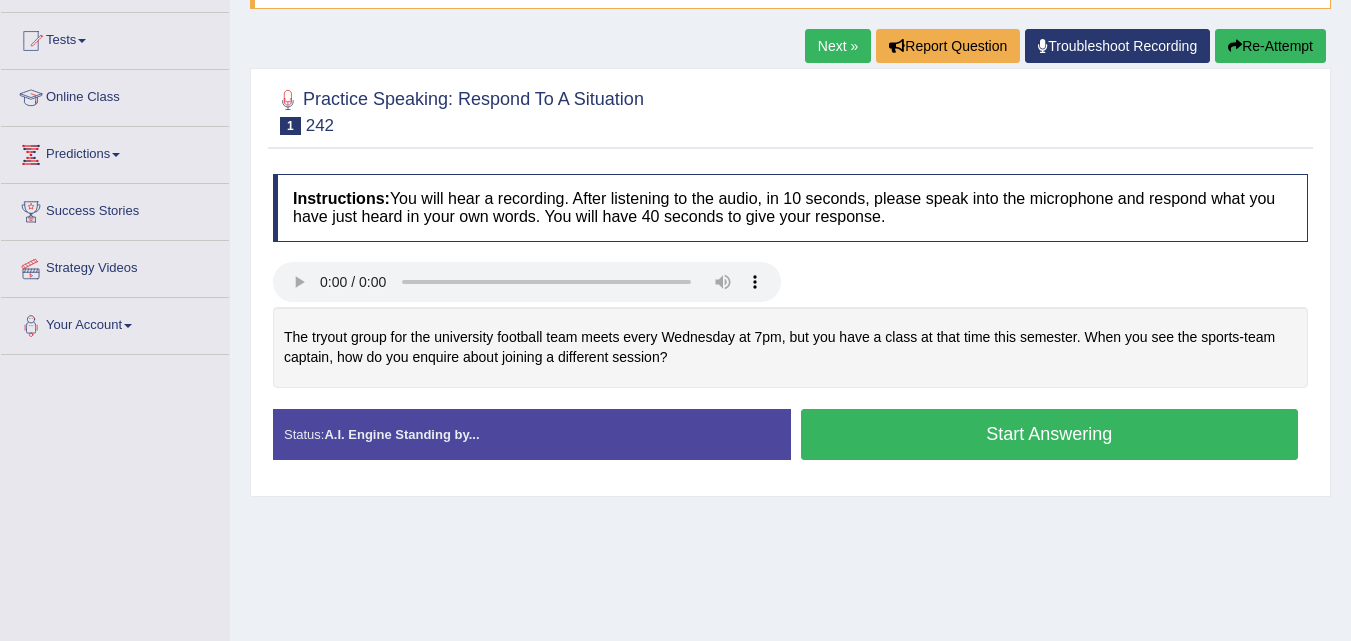 click on "Toggle navigation
Home
Practice Questions   Speaking Practice Read Aloud
Repeat Sentence
Describe Image
Re-tell Lecture
Answer Short Question
Summarize Group Discussion
Respond To A Situation
Writing Practice  Summarize Written Text
Write Essay
Reading Practice  Reading & Writing: Fill In The Blanks
Choose Multiple Answers
Re-order Paragraphs
Fill In The Blanks
Choose Single Answer
Listening Practice  Summarize Spoken Text
Highlight Incorrect Words
Highlight Correct Summary
Select Missing Word
Choose Single Answer
Choose Multiple Answers
Fill In The Blanks
Write From Dictation
Pronunciation
Tests  Take Practice Sectional Test
Take Mock Test" at bounding box center [675, 320] 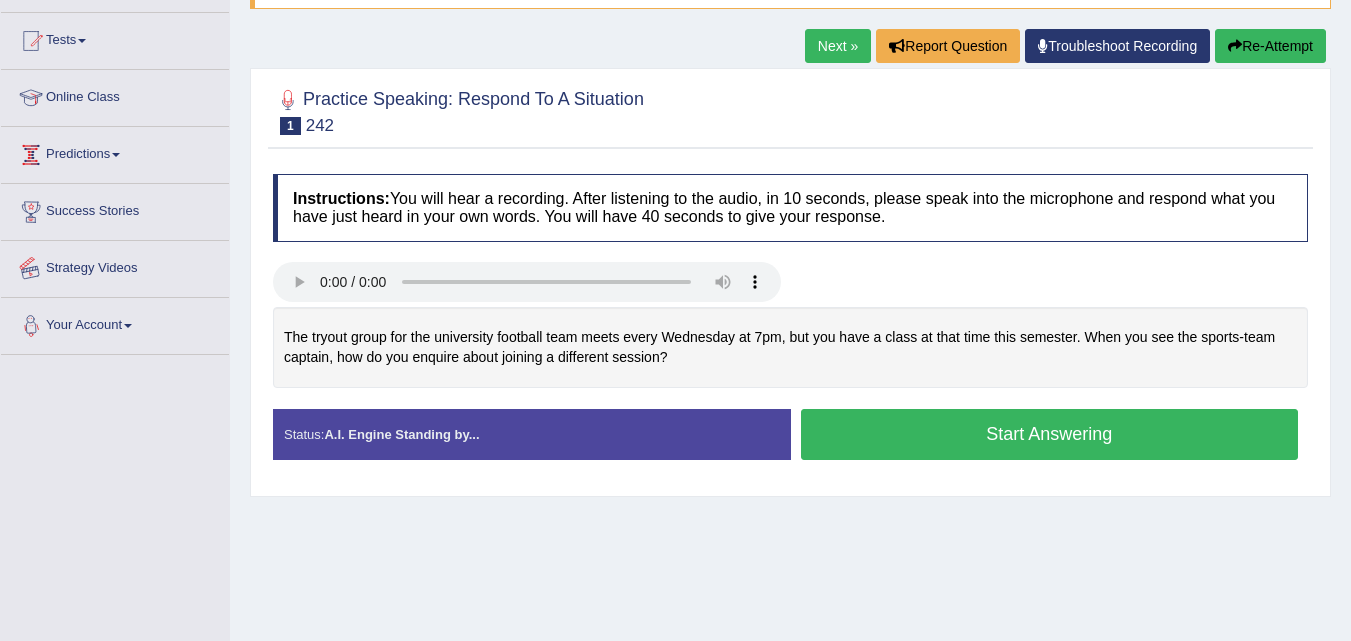 scroll, scrollTop: 0, scrollLeft: 0, axis: both 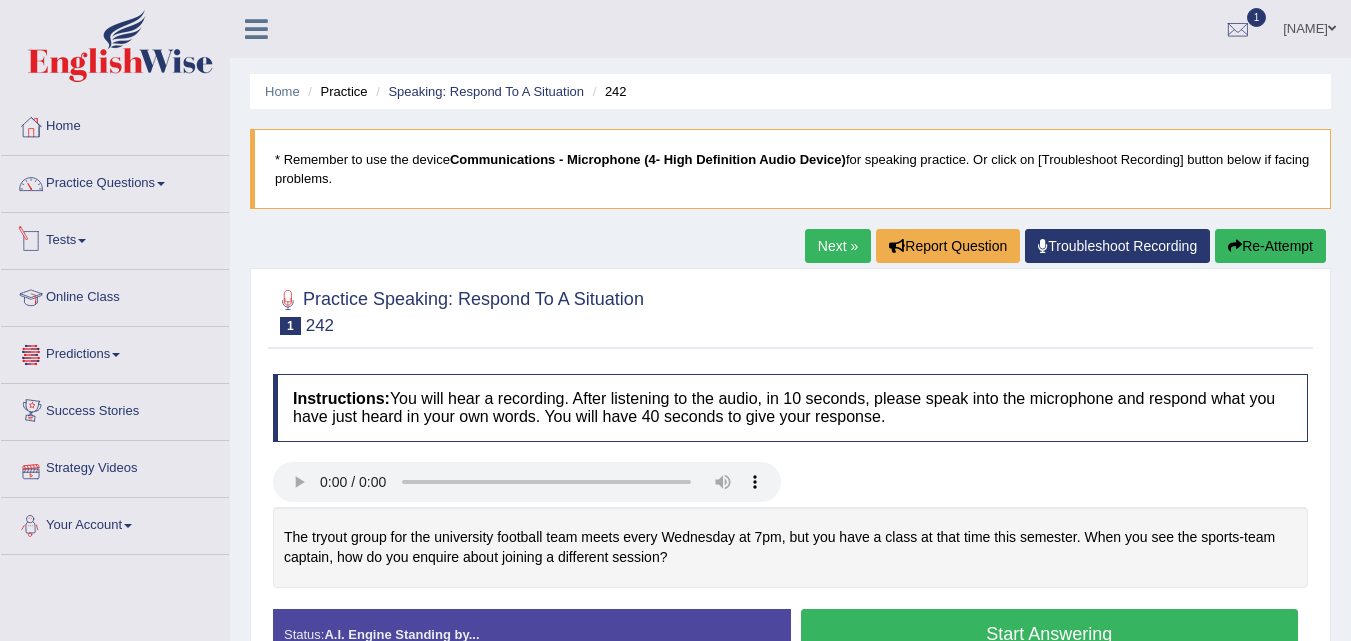 click on "Practice Questions" at bounding box center [115, 181] 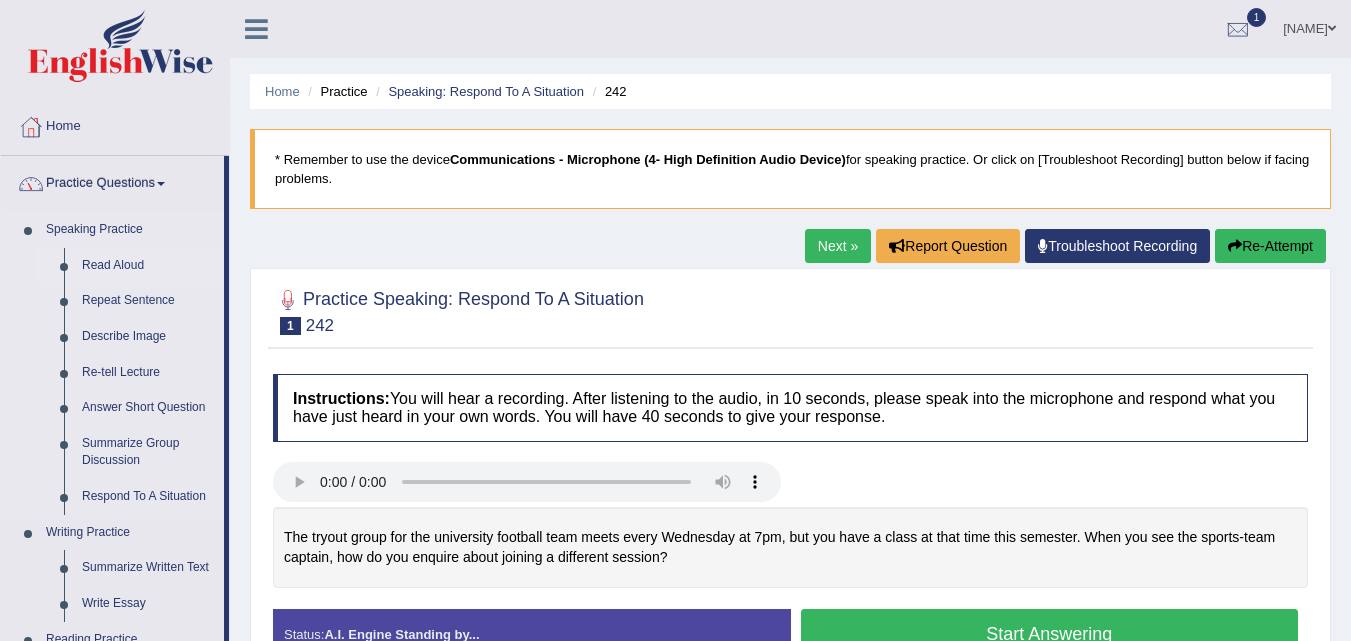click on "Read Aloud" at bounding box center [148, 266] 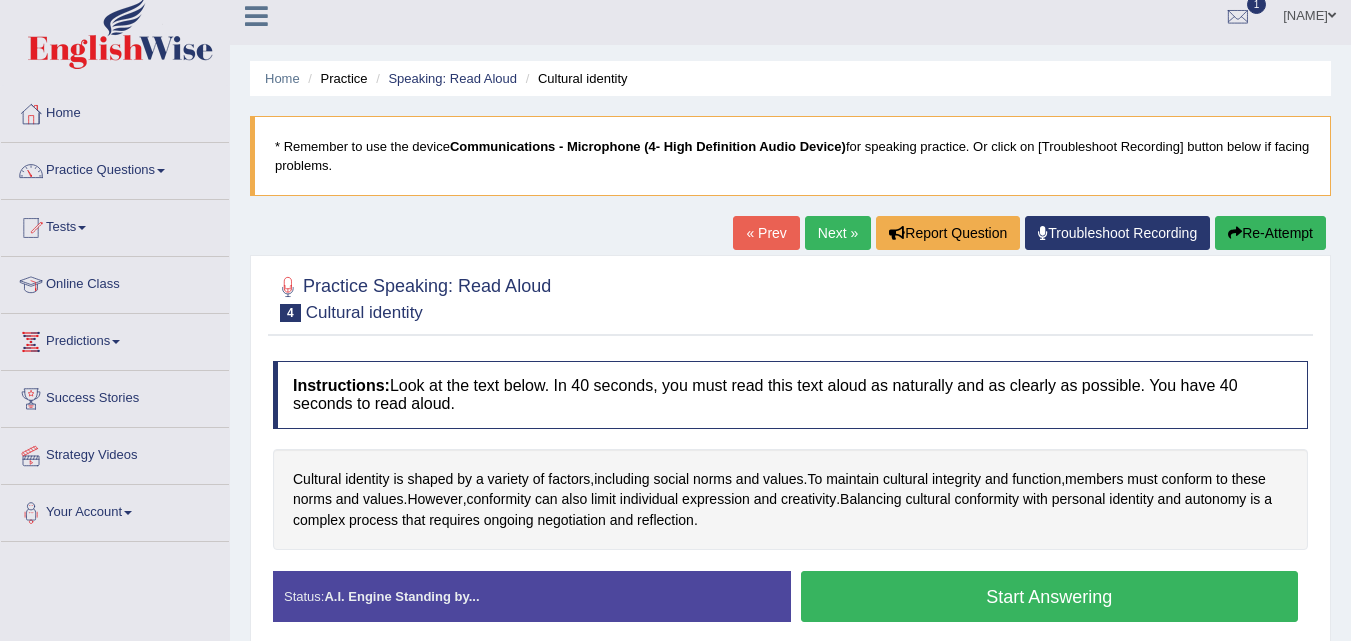 scroll, scrollTop: 0, scrollLeft: 0, axis: both 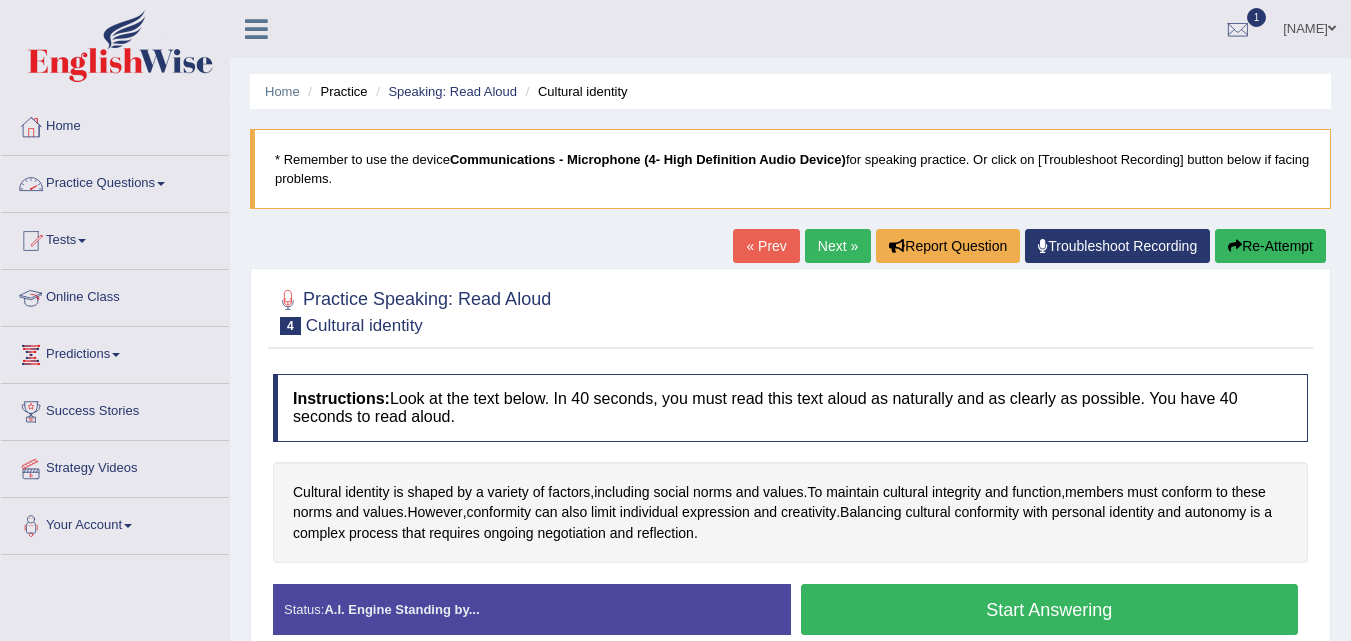 click on "Practice Questions" at bounding box center (115, 181) 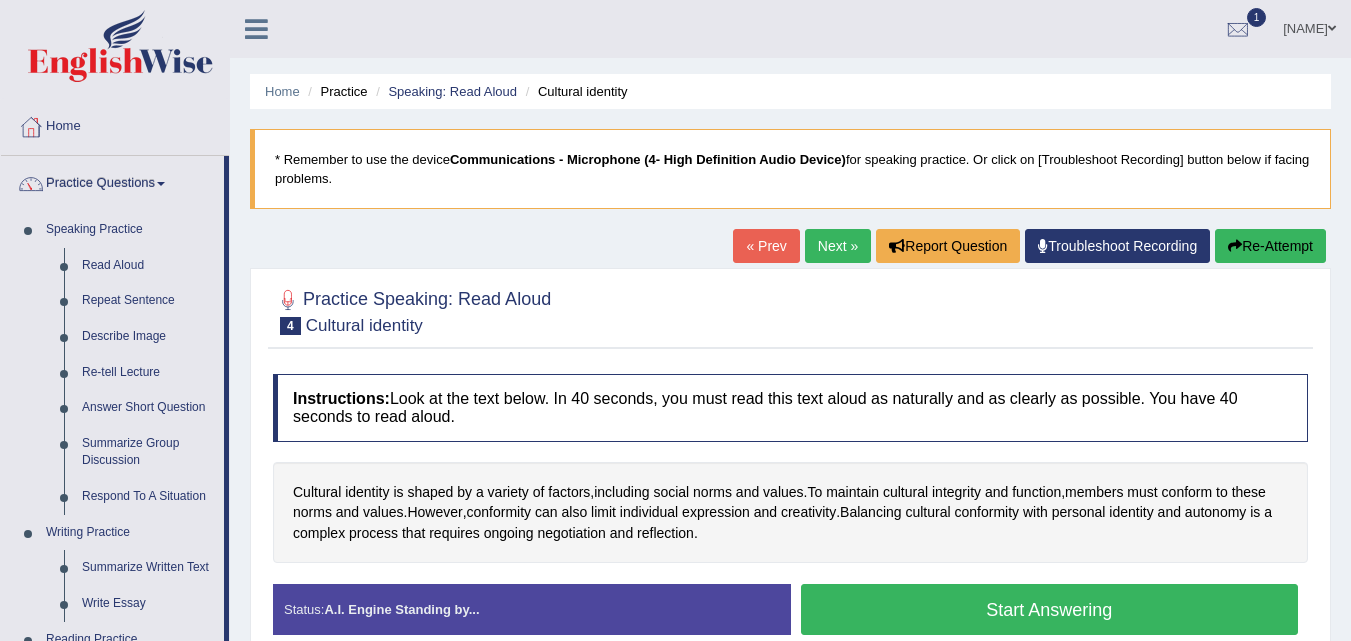 drag, startPoint x: 497, startPoint y: 90, endPoint x: 545, endPoint y: 99, distance: 48.83646 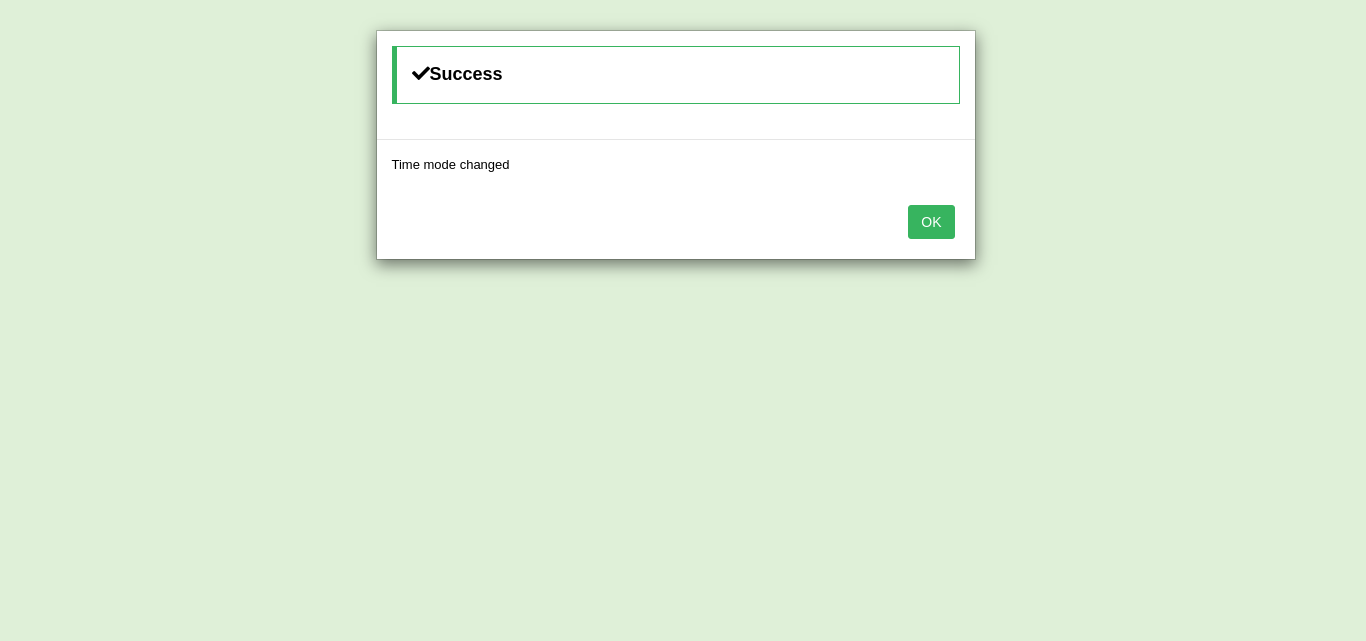 scroll, scrollTop: 0, scrollLeft: 0, axis: both 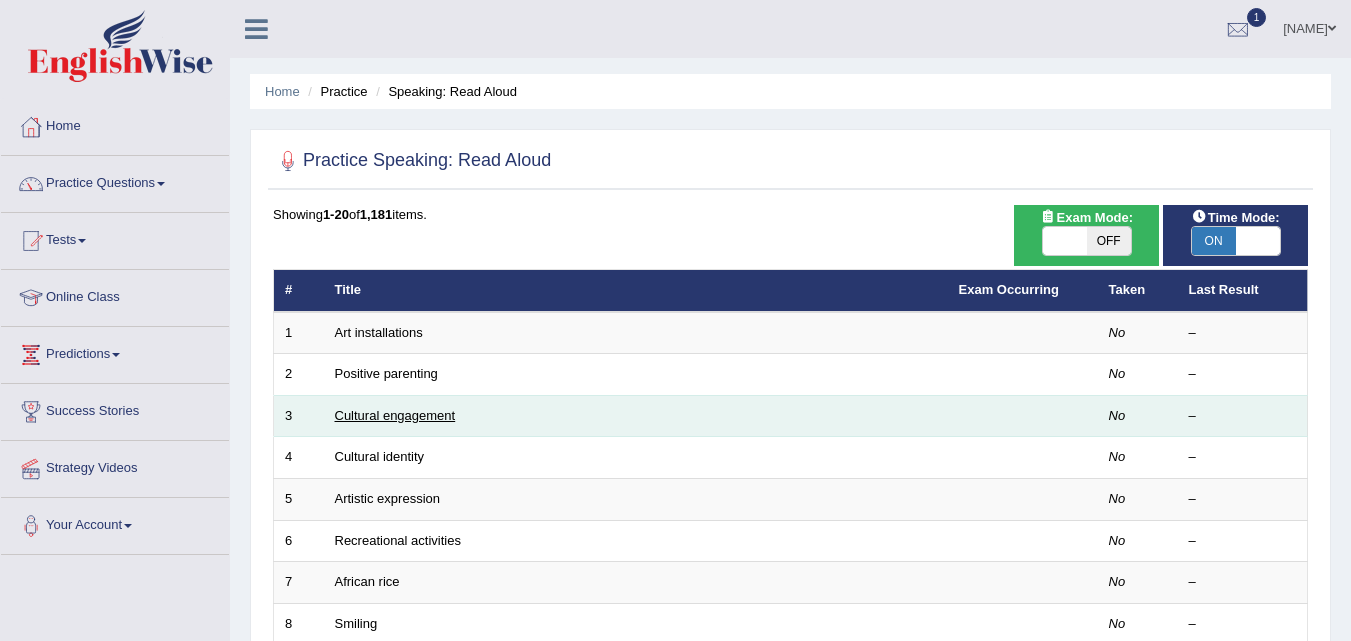 click on "Cultural engagement" at bounding box center (395, 415) 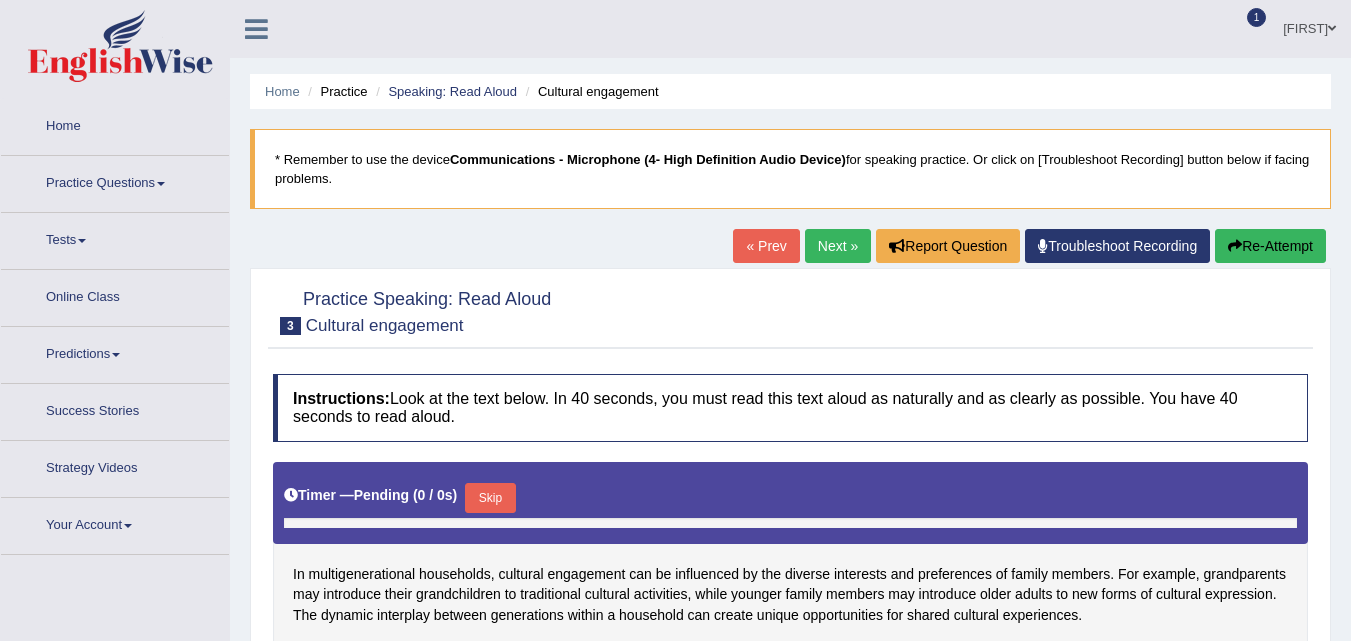 scroll, scrollTop: 100, scrollLeft: 0, axis: vertical 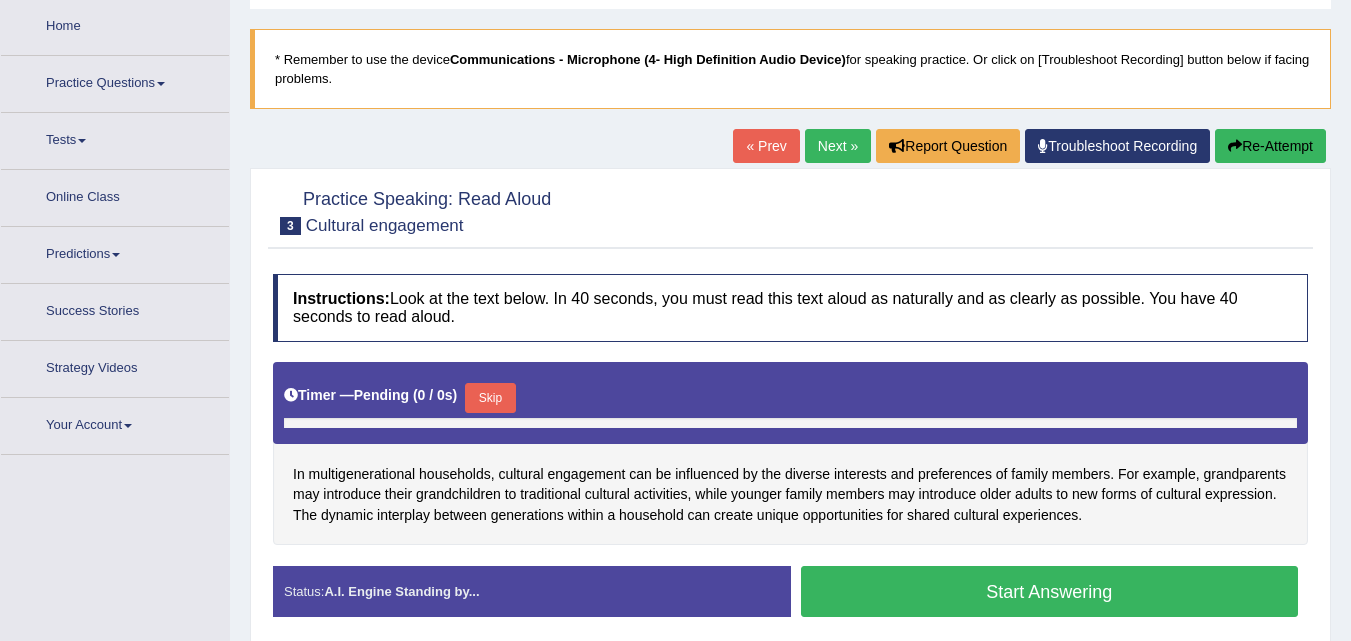 click on "Re-Attempt" at bounding box center [1270, 146] 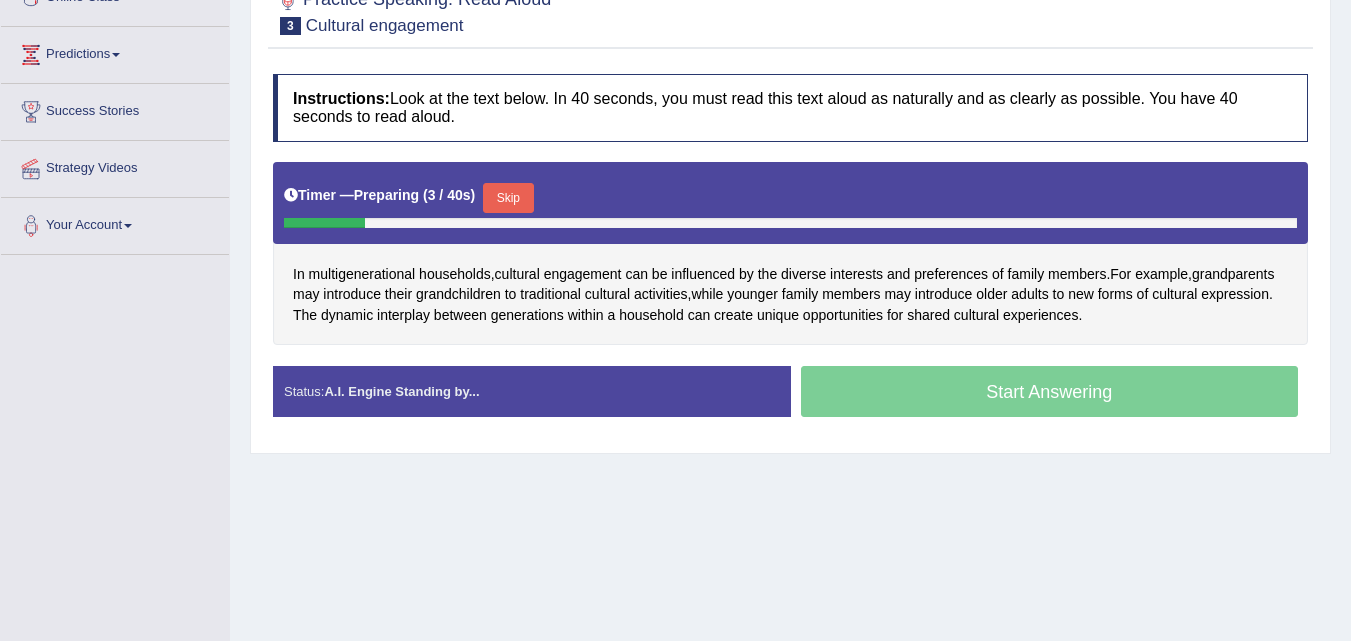 scroll, scrollTop: 300, scrollLeft: 0, axis: vertical 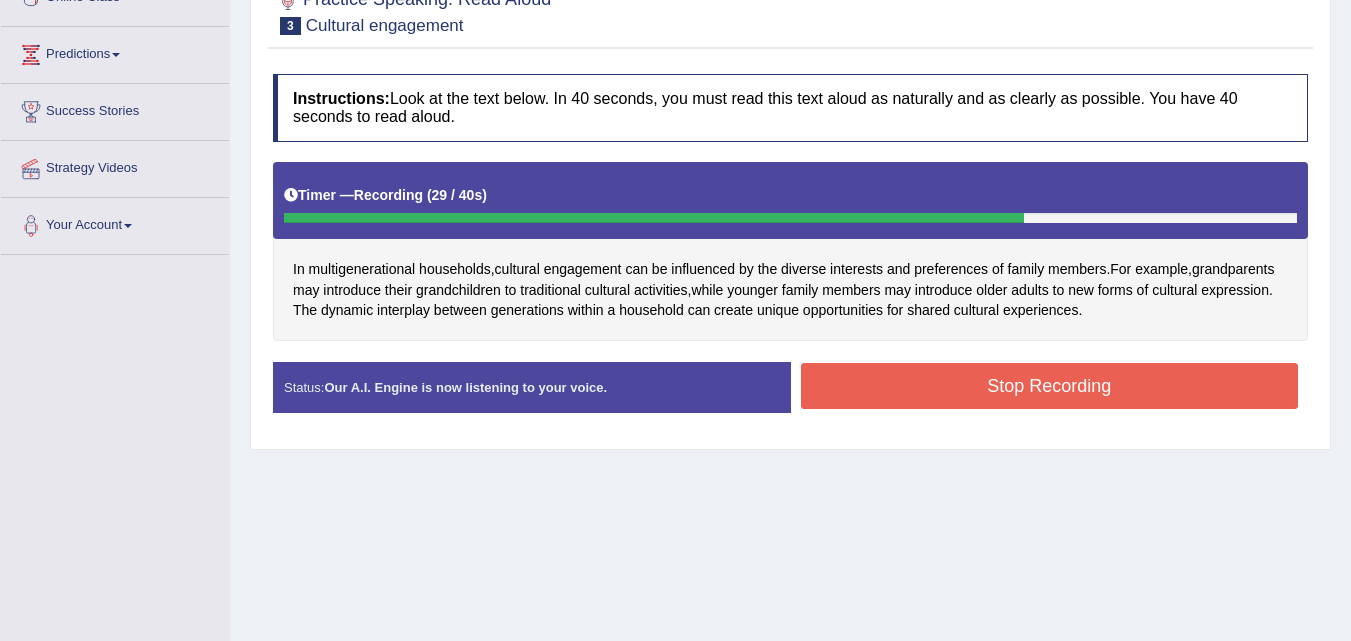 click on "Stop Recording" at bounding box center (1050, 386) 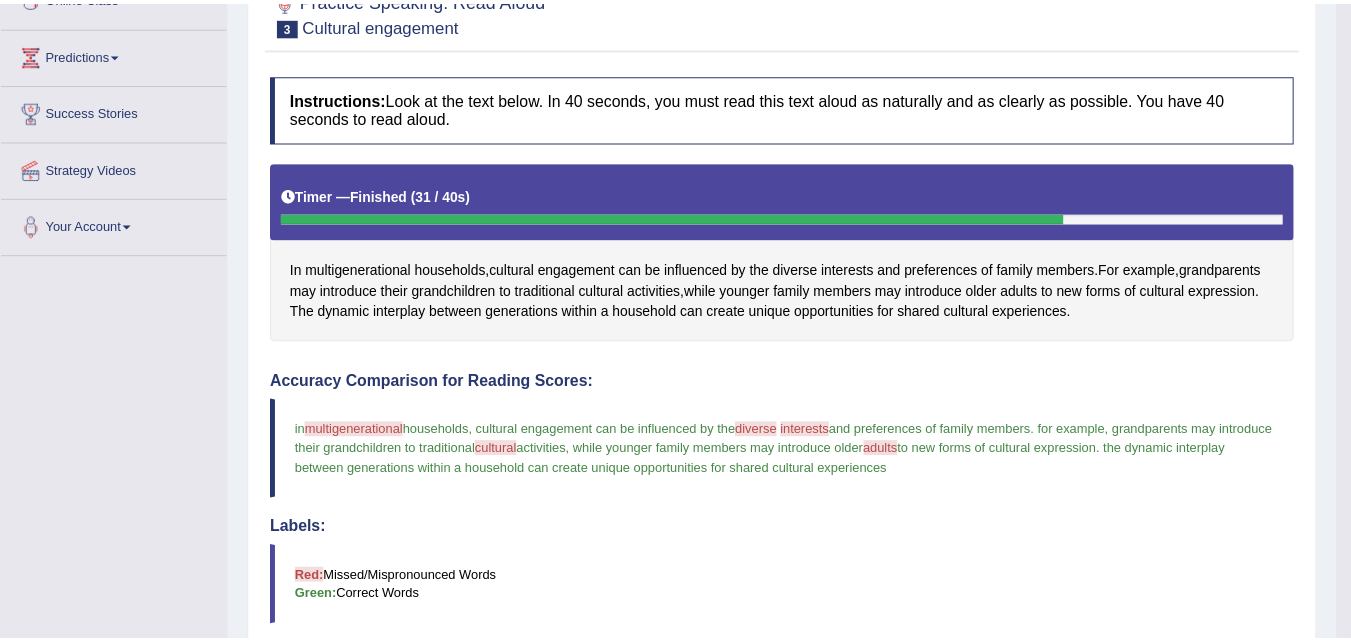 scroll, scrollTop: 100, scrollLeft: 0, axis: vertical 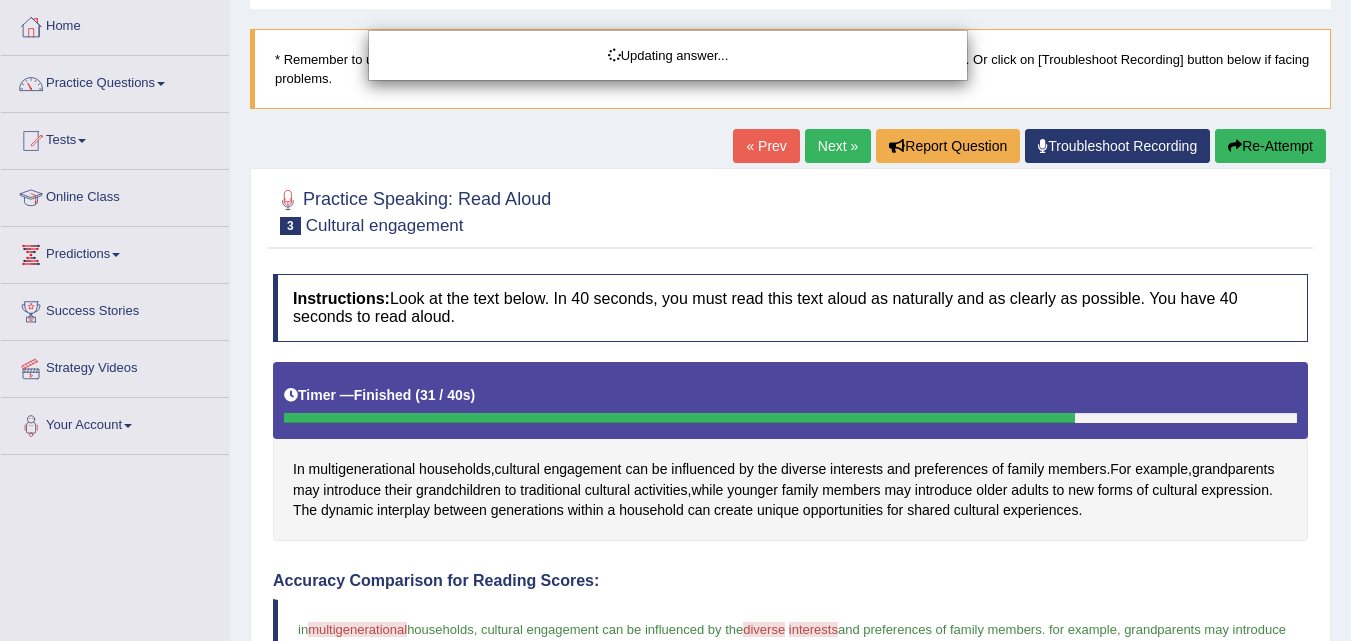 click on "Updating answer..." at bounding box center (675, 320) 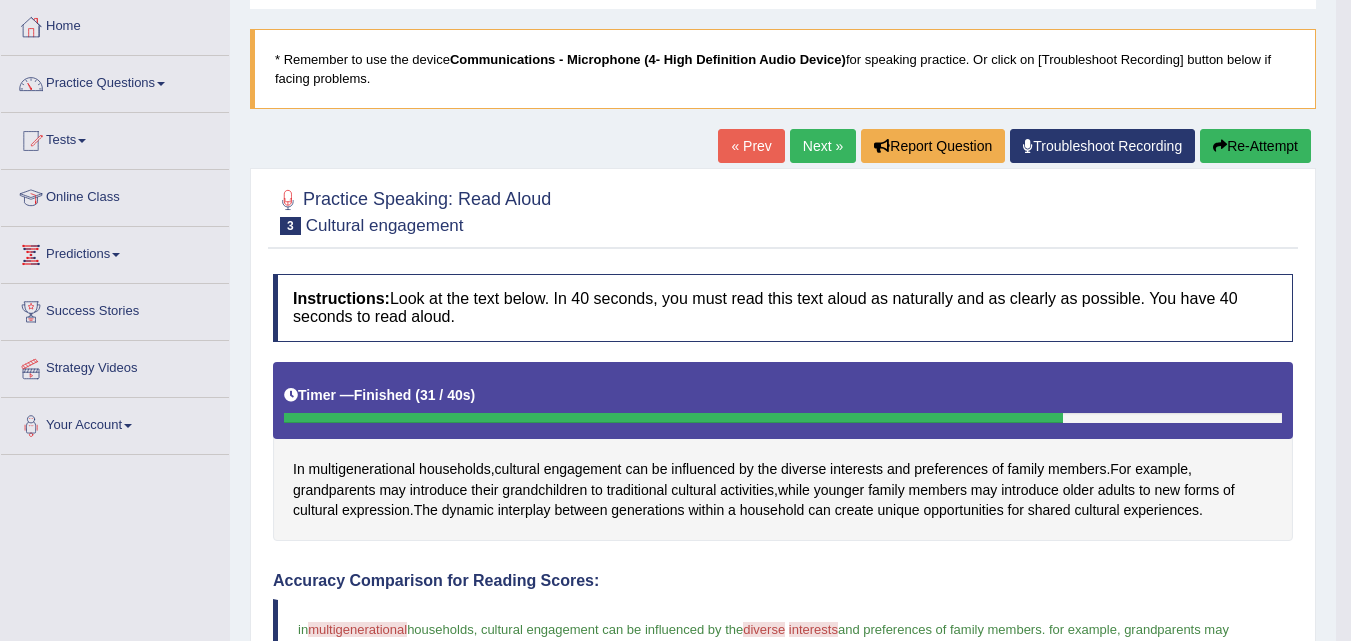 click on "Re-Attempt" at bounding box center [1255, 146] 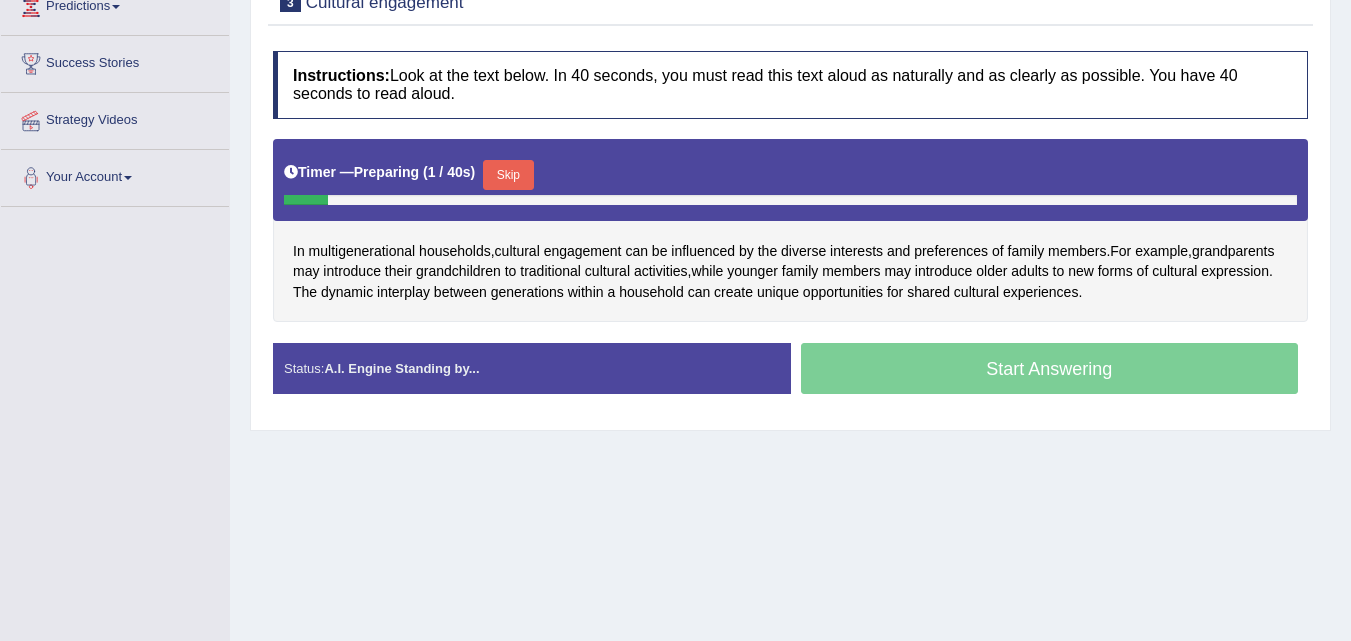 scroll, scrollTop: 348, scrollLeft: 0, axis: vertical 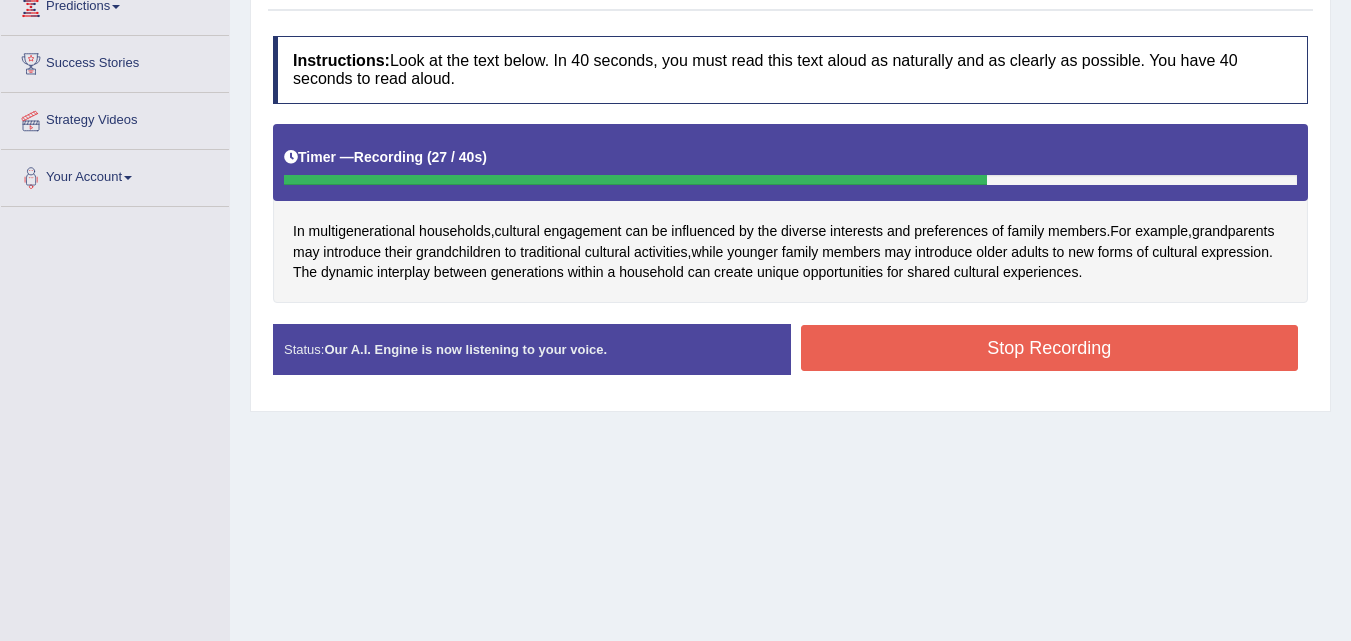 click on "Stop Recording" at bounding box center (1050, 348) 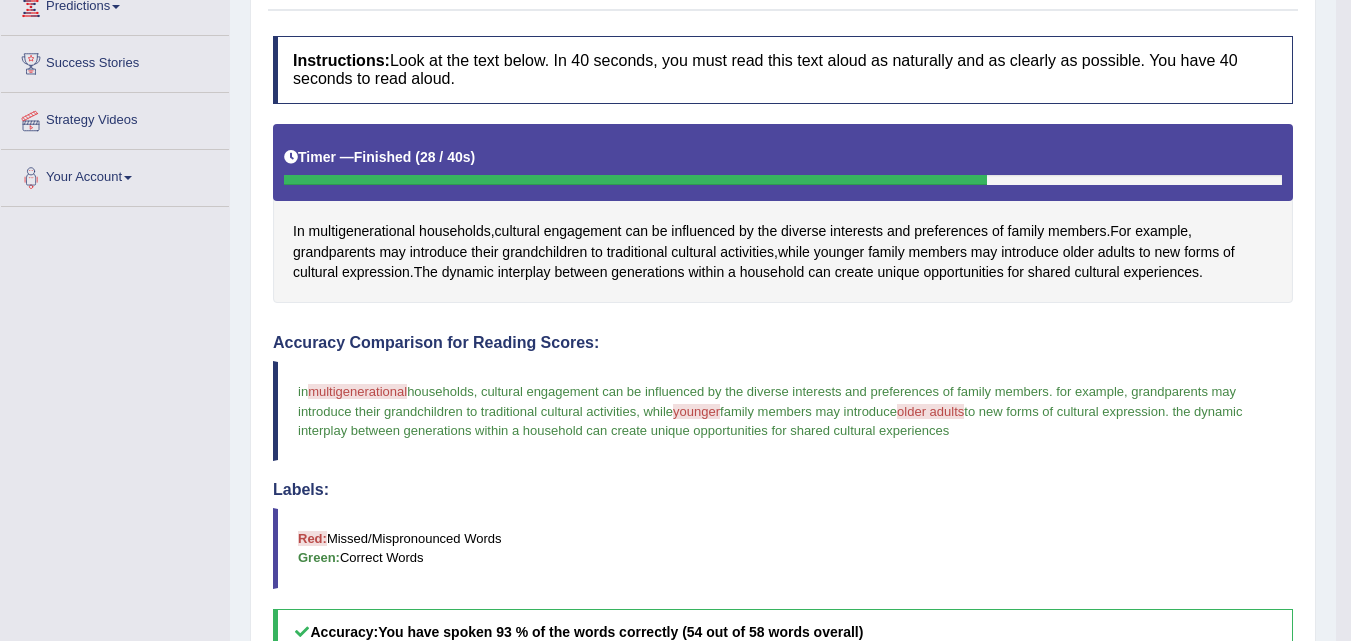 click on "Labels:" at bounding box center [783, 490] 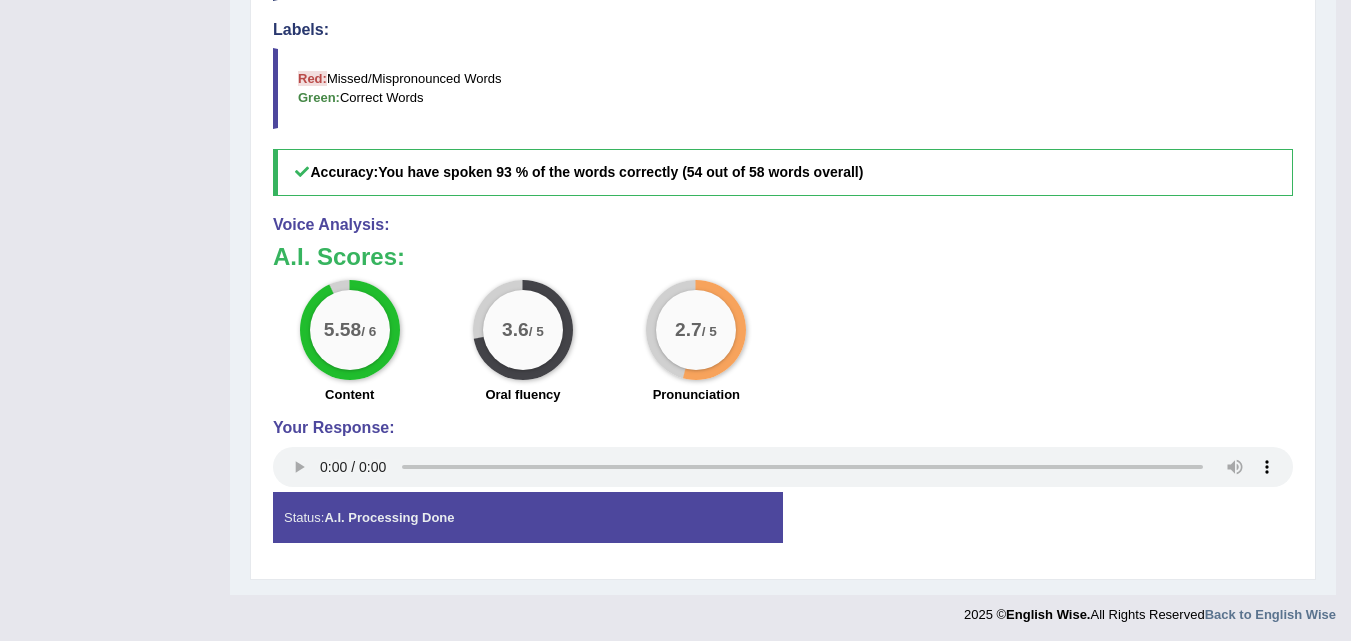 scroll, scrollTop: 812, scrollLeft: 0, axis: vertical 